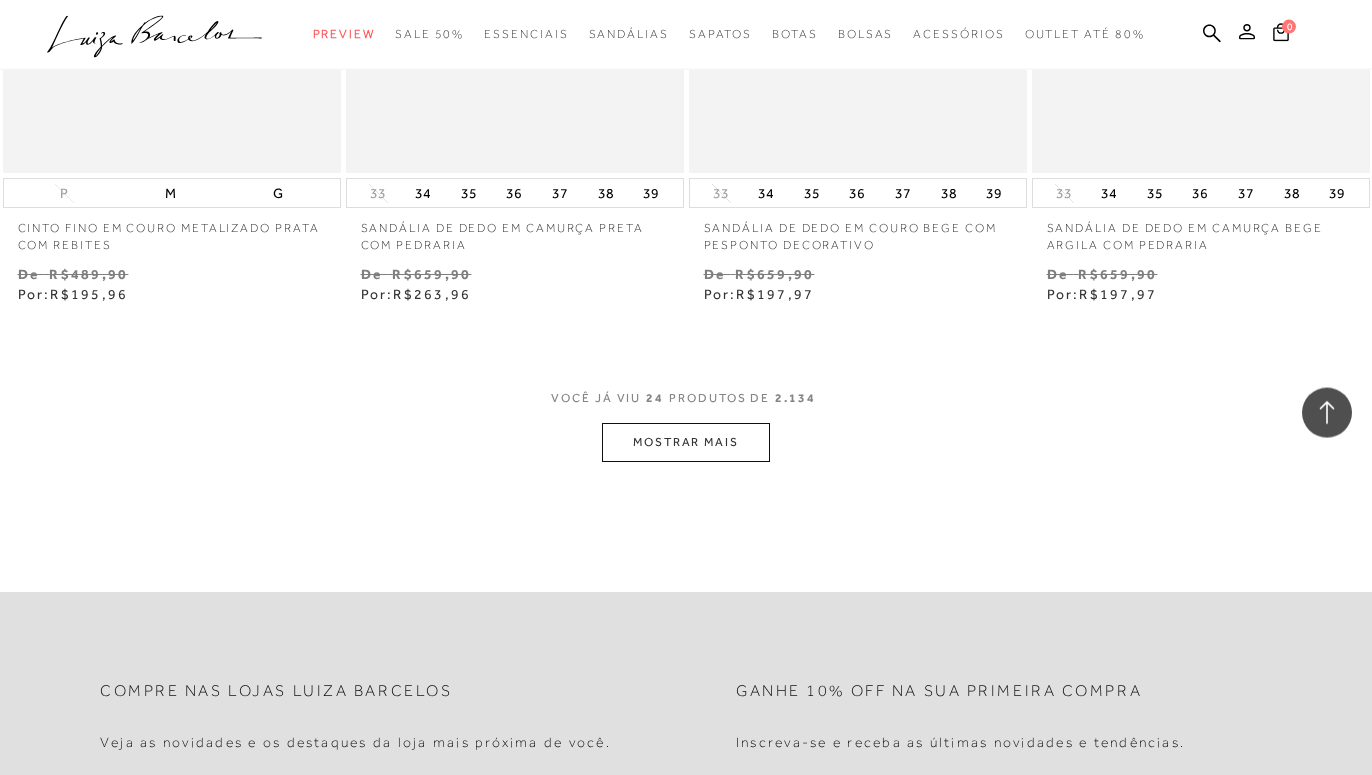scroll, scrollTop: 3876, scrollLeft: 0, axis: vertical 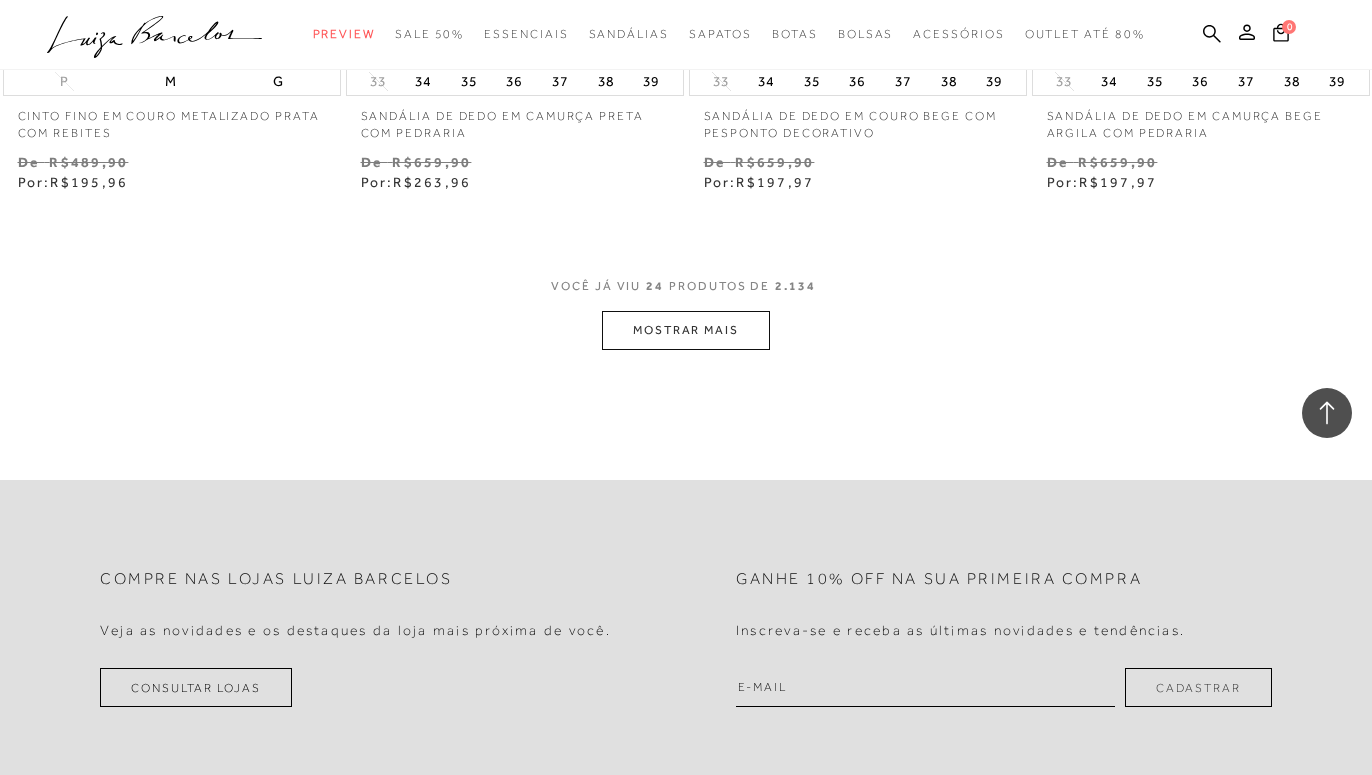 click on "MOSTRAR MAIS" at bounding box center [686, 330] 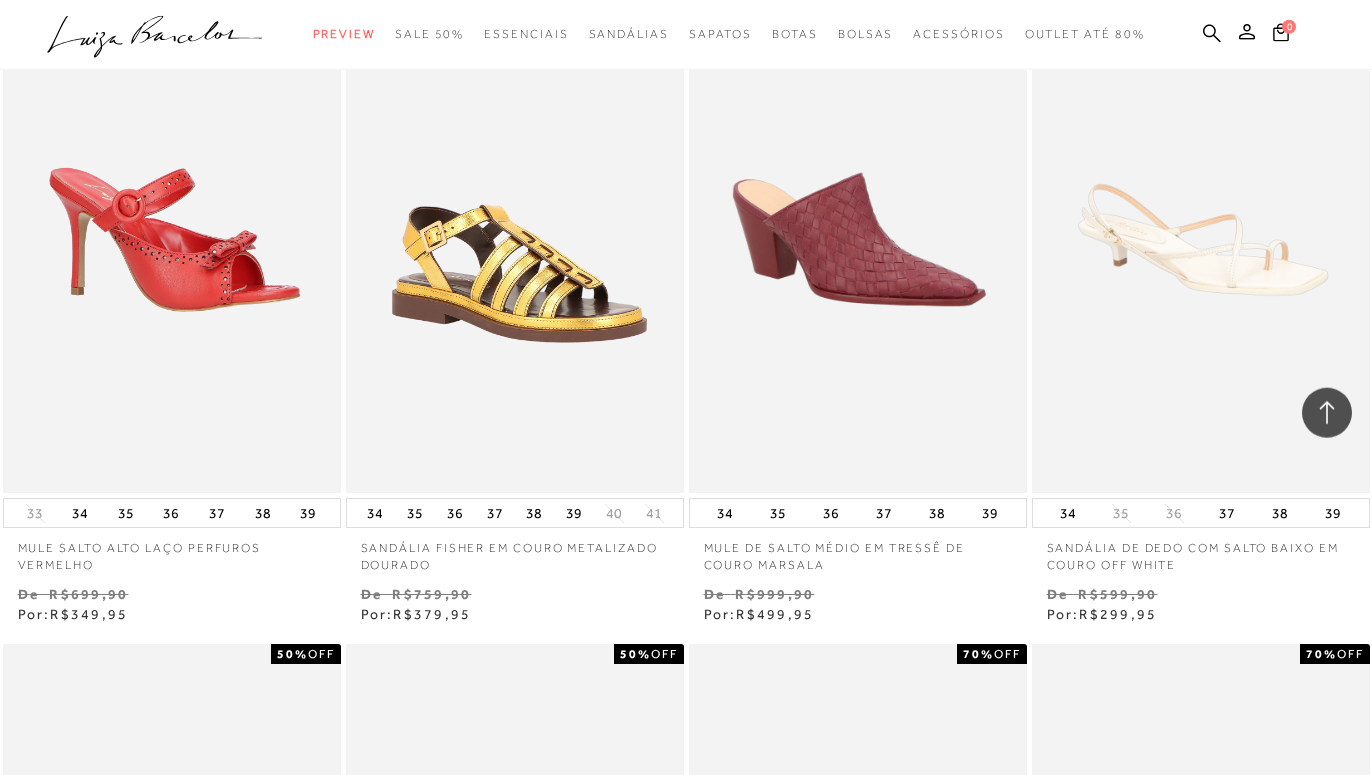 scroll, scrollTop: 6120, scrollLeft: 0, axis: vertical 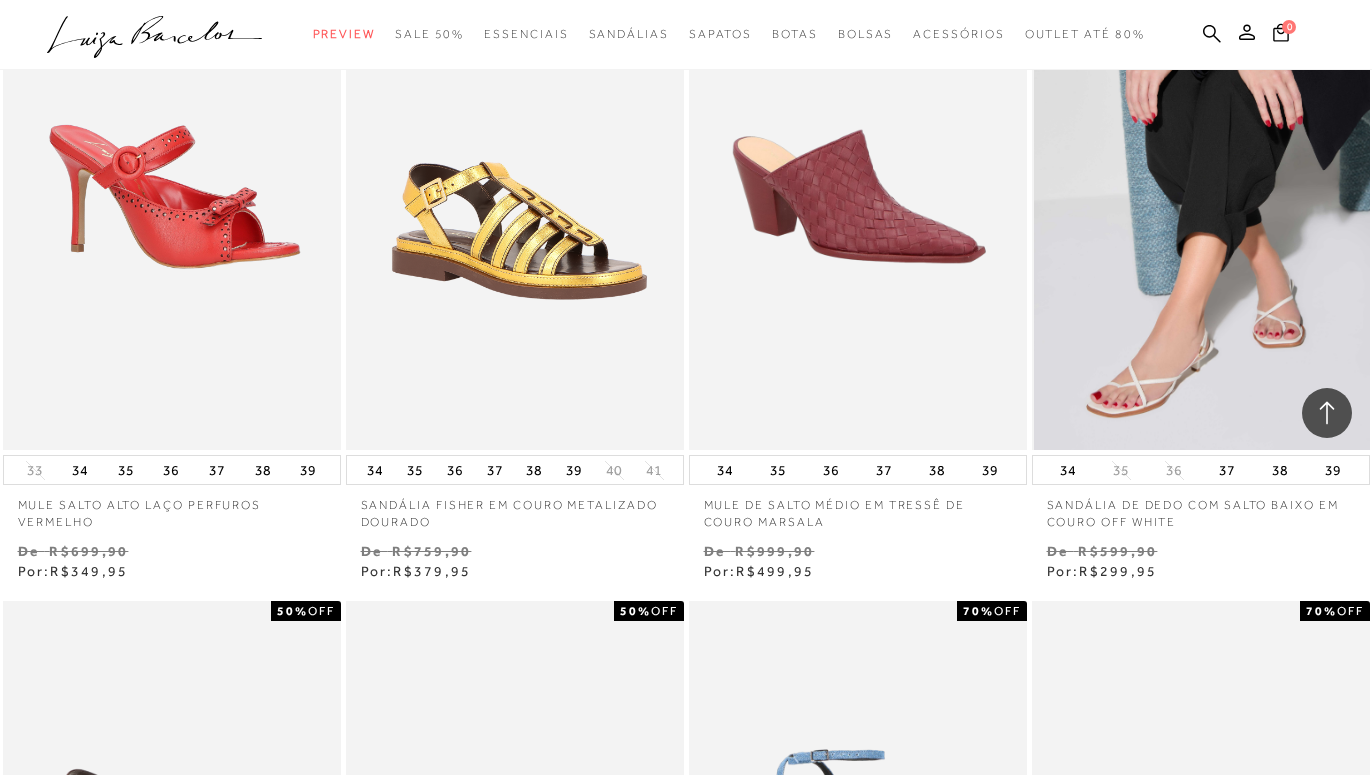 click at bounding box center [1202, 196] 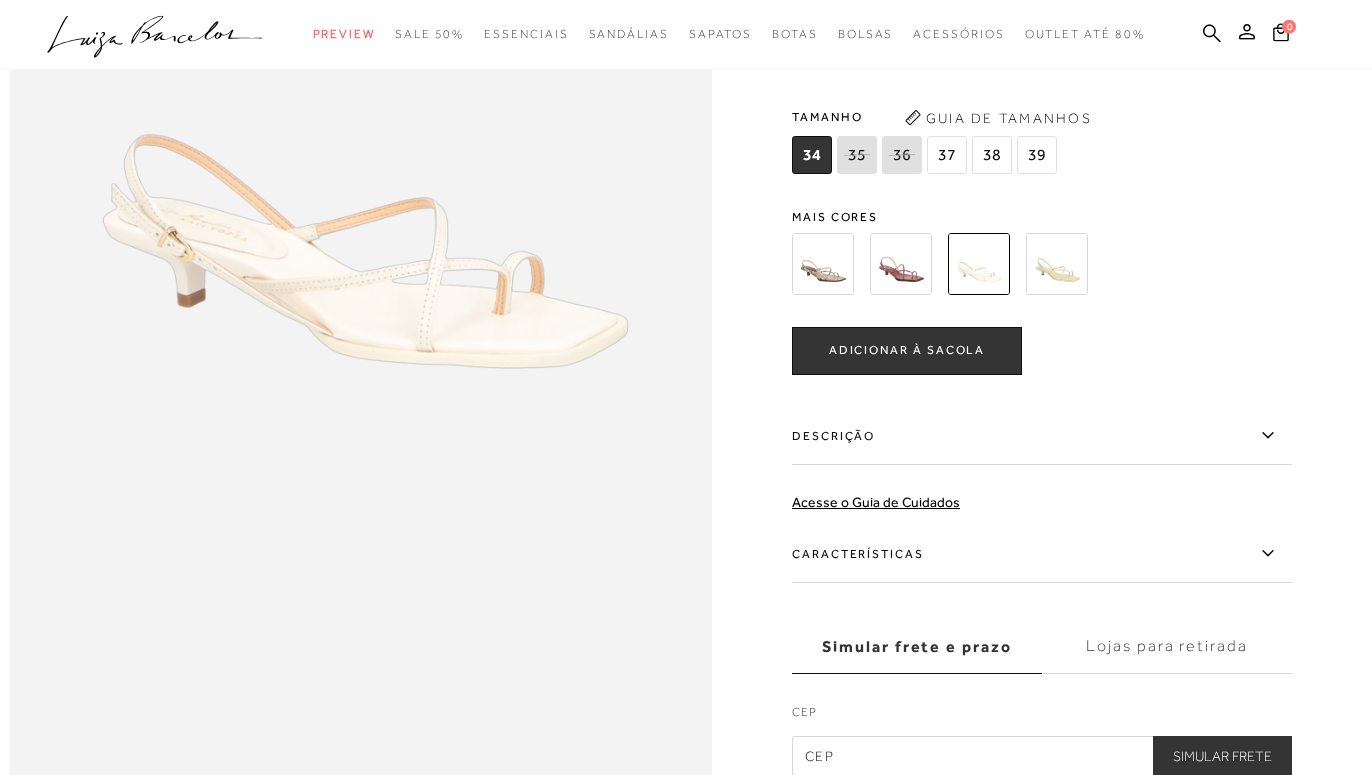 scroll, scrollTop: 1122, scrollLeft: 0, axis: vertical 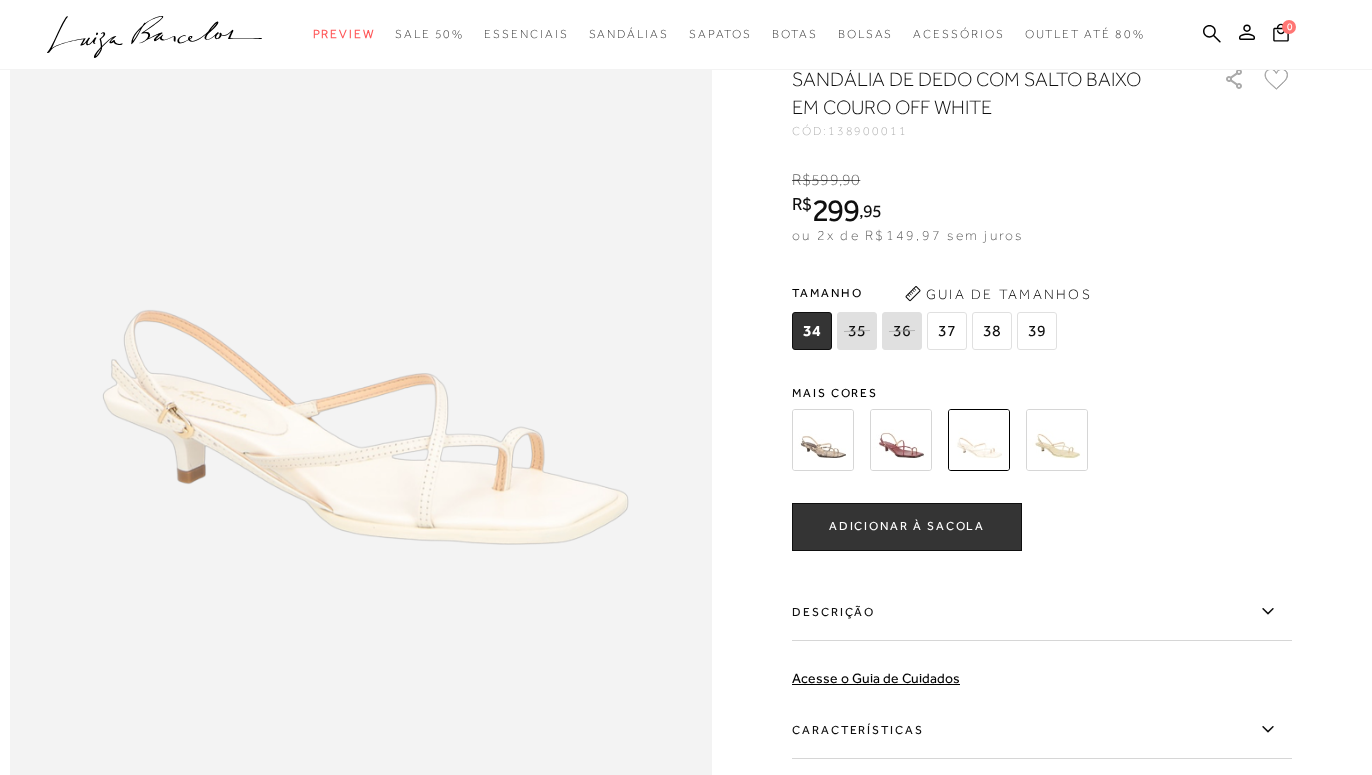 click at bounding box center (901, 440) 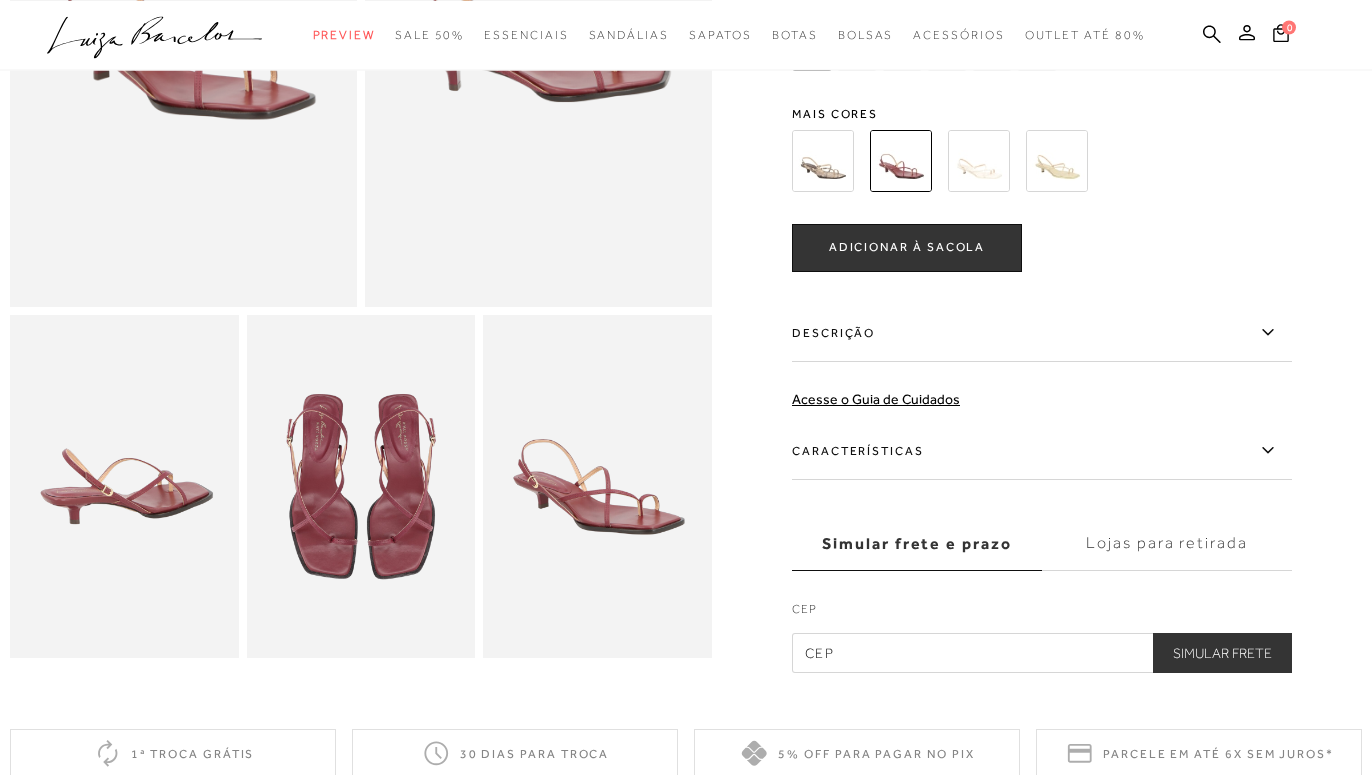 scroll, scrollTop: 408, scrollLeft: 0, axis: vertical 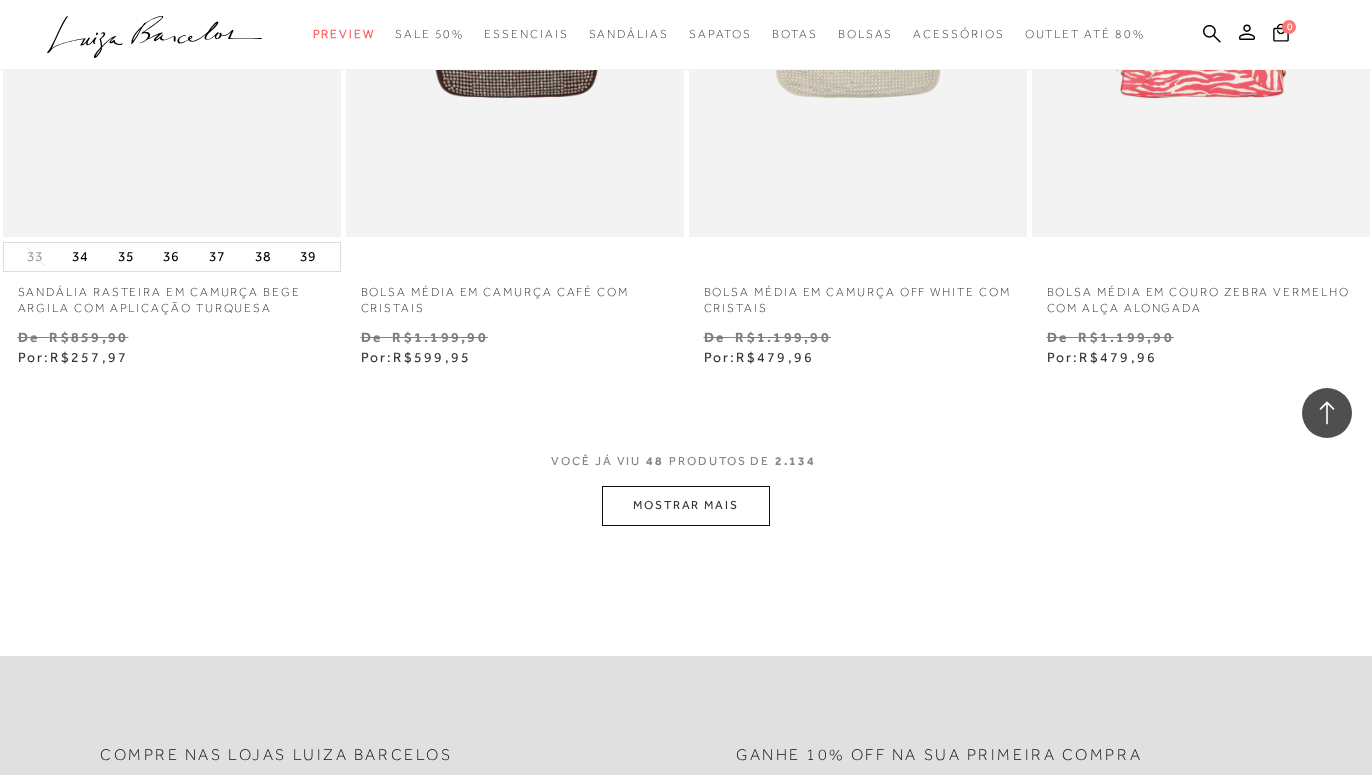 click on "MOSTRAR MAIS" at bounding box center [686, 505] 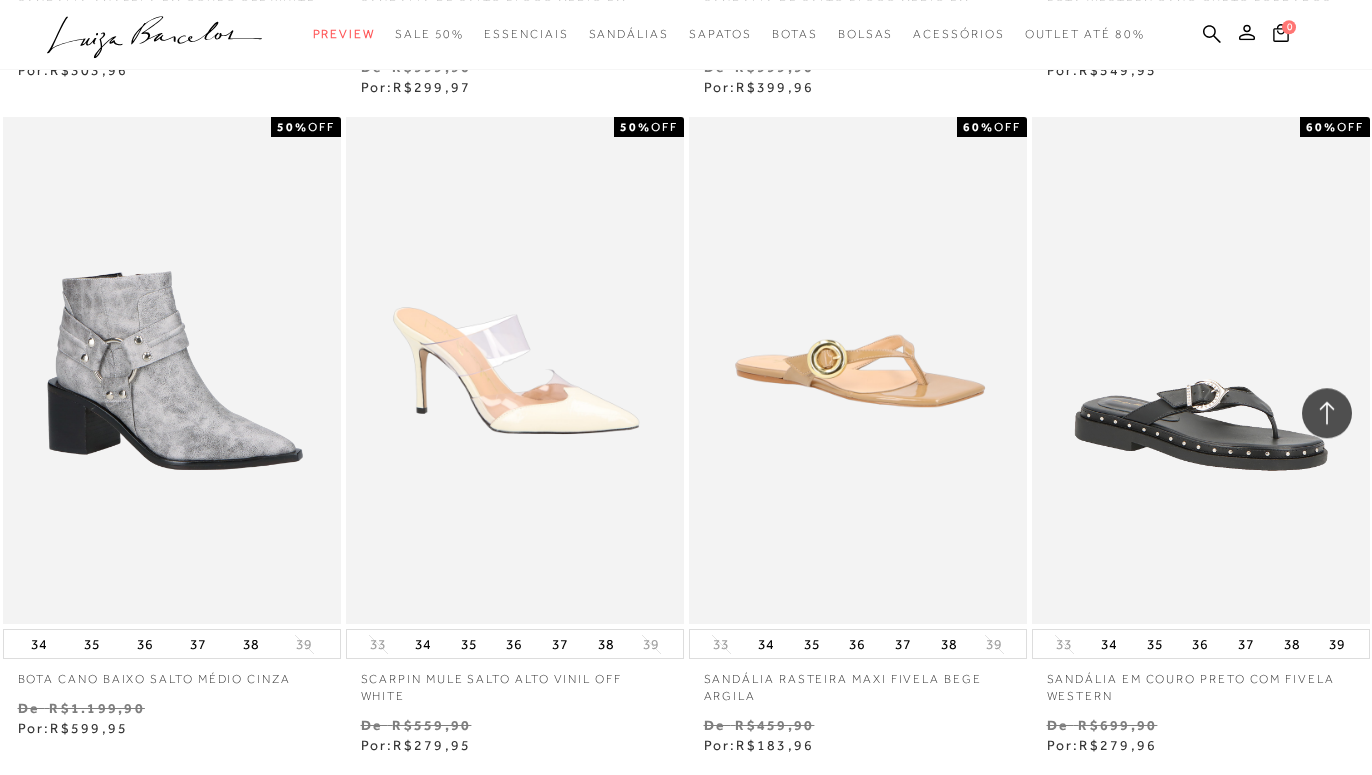 scroll, scrollTop: 10608, scrollLeft: 0, axis: vertical 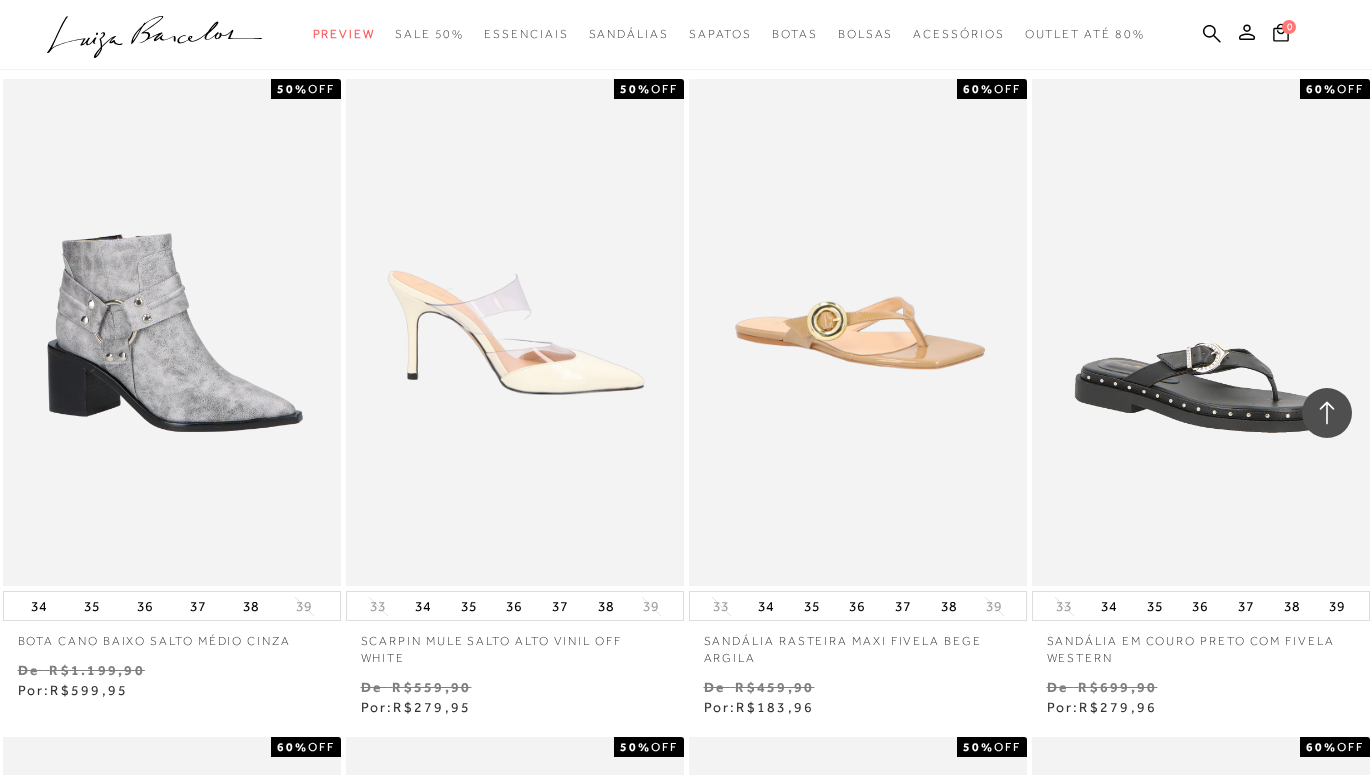 click at bounding box center (516, 332) 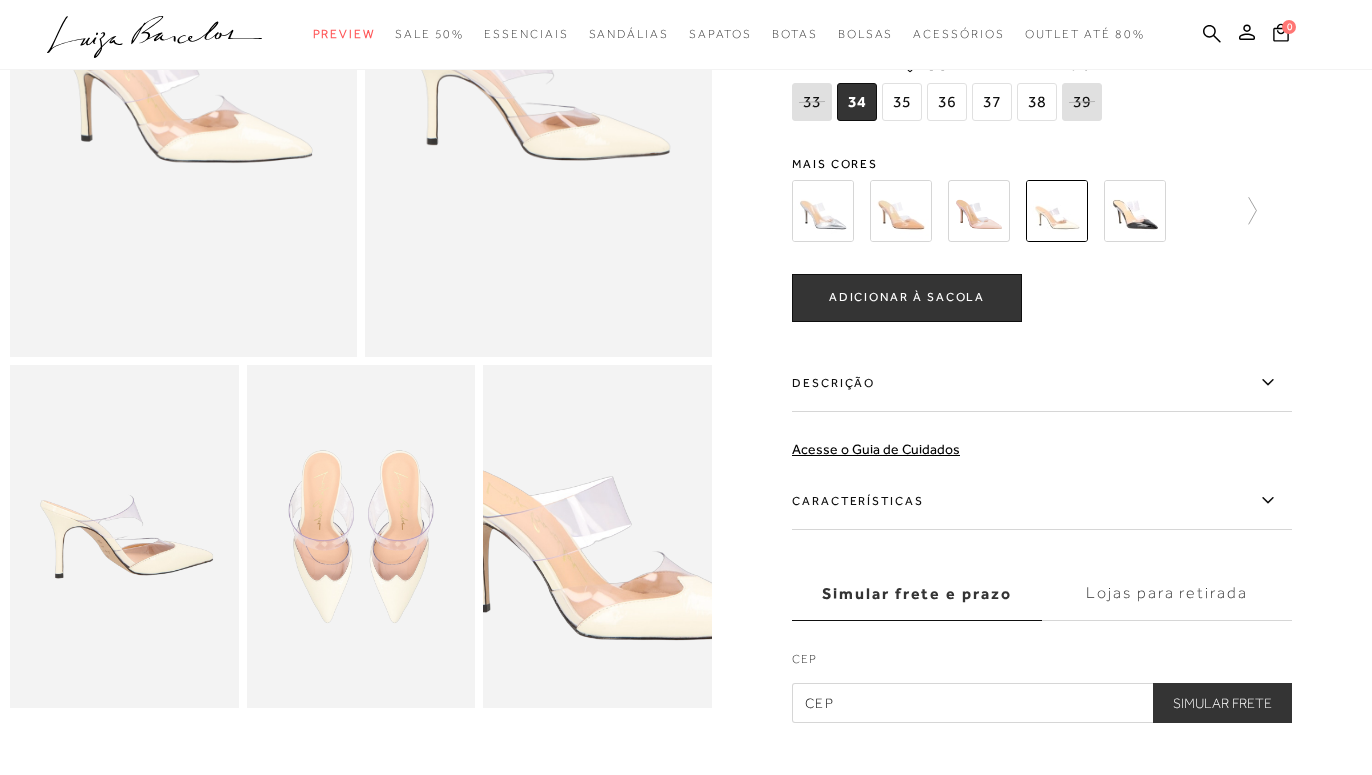 scroll, scrollTop: 102, scrollLeft: 0, axis: vertical 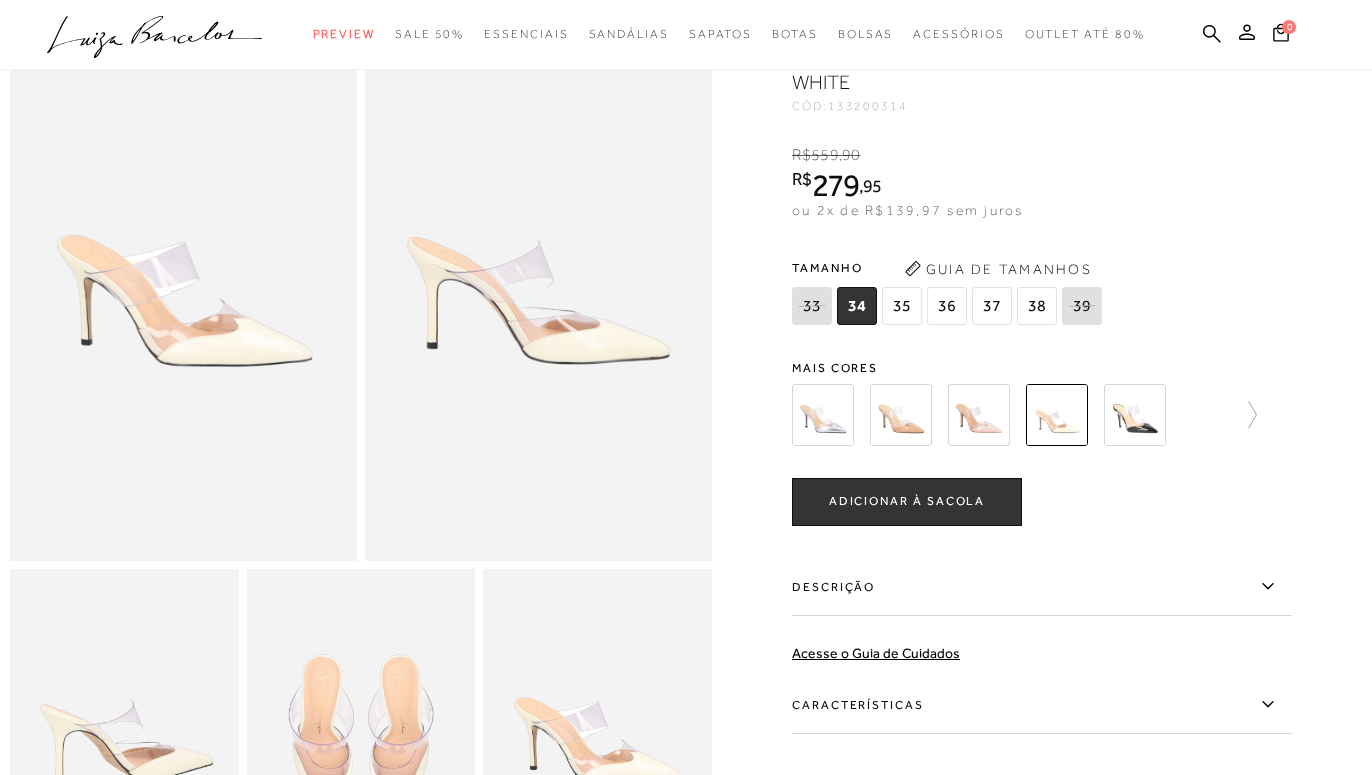 click at bounding box center (1135, 415) 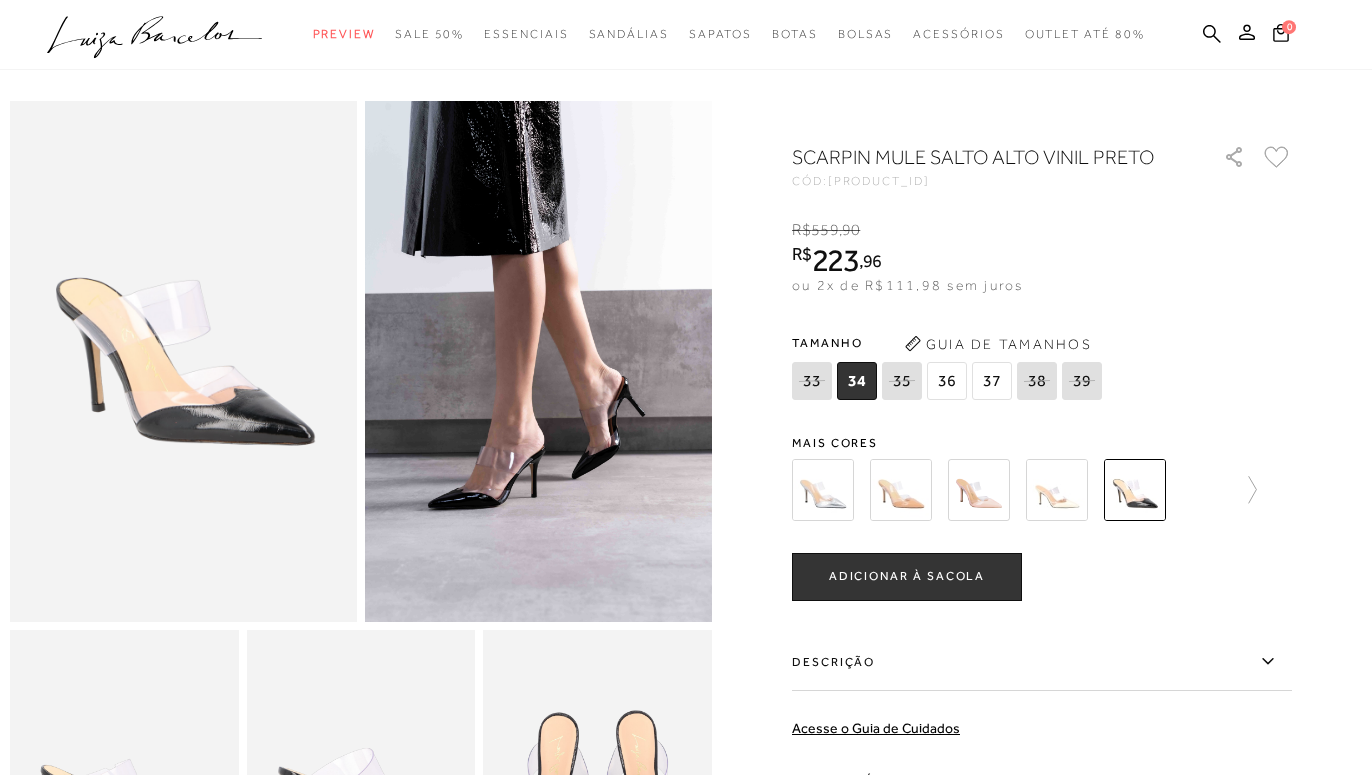 scroll, scrollTop: 0, scrollLeft: 0, axis: both 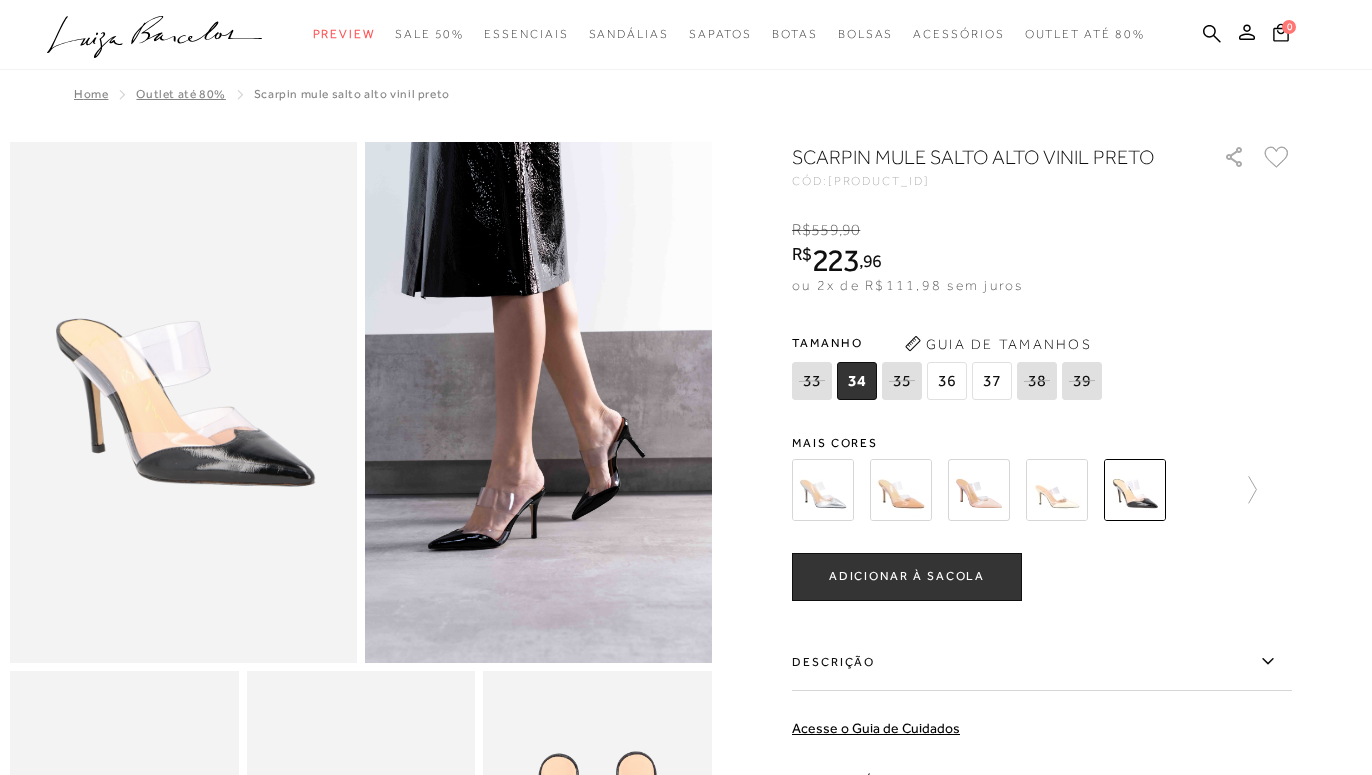 click at bounding box center [538, 402] 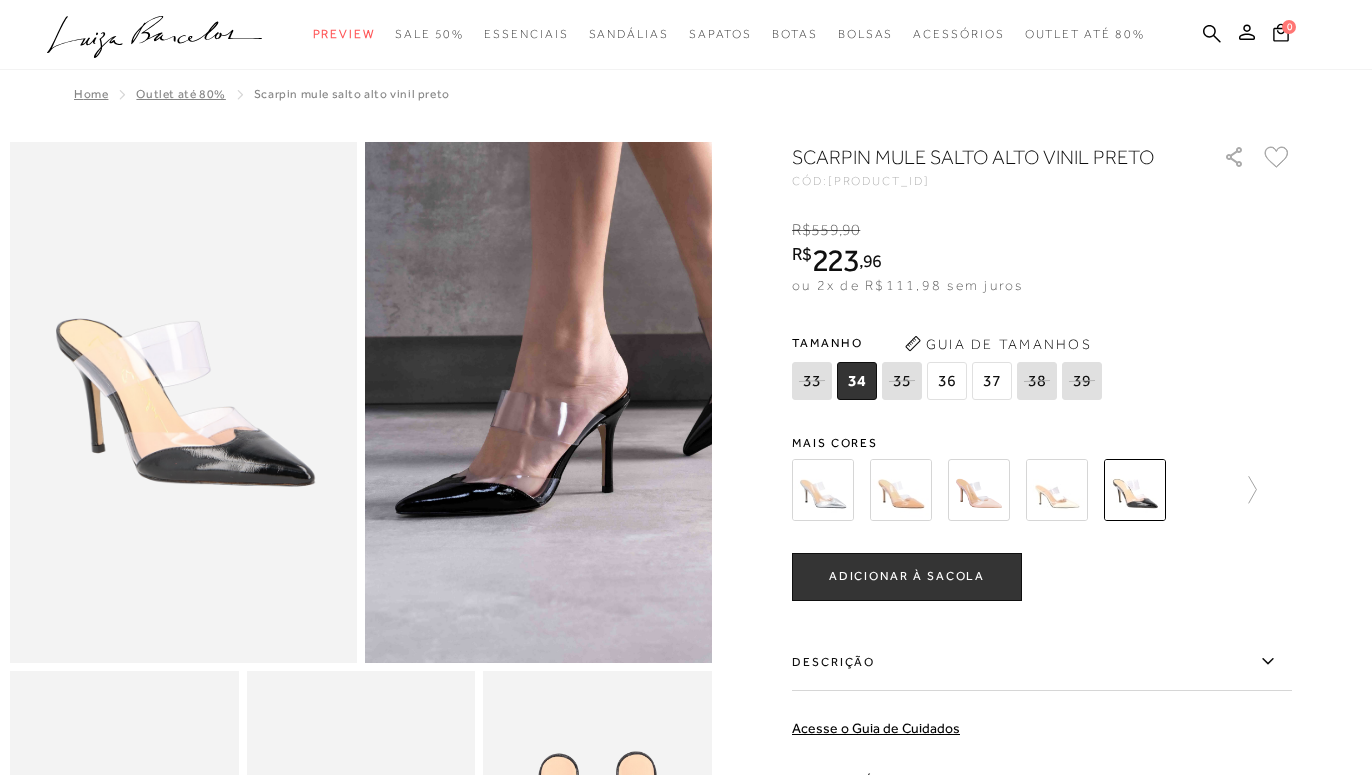 click at bounding box center (616, 220) 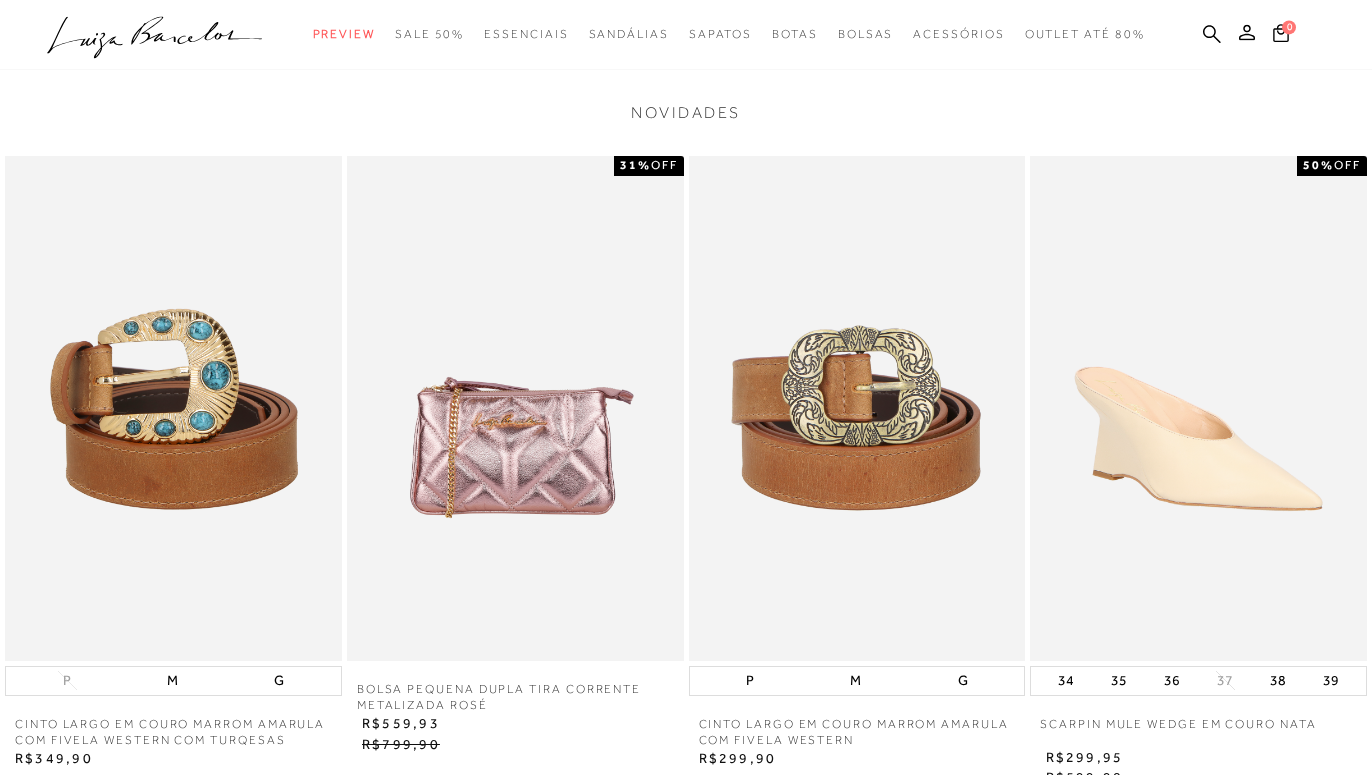 scroll, scrollTop: 2448, scrollLeft: 0, axis: vertical 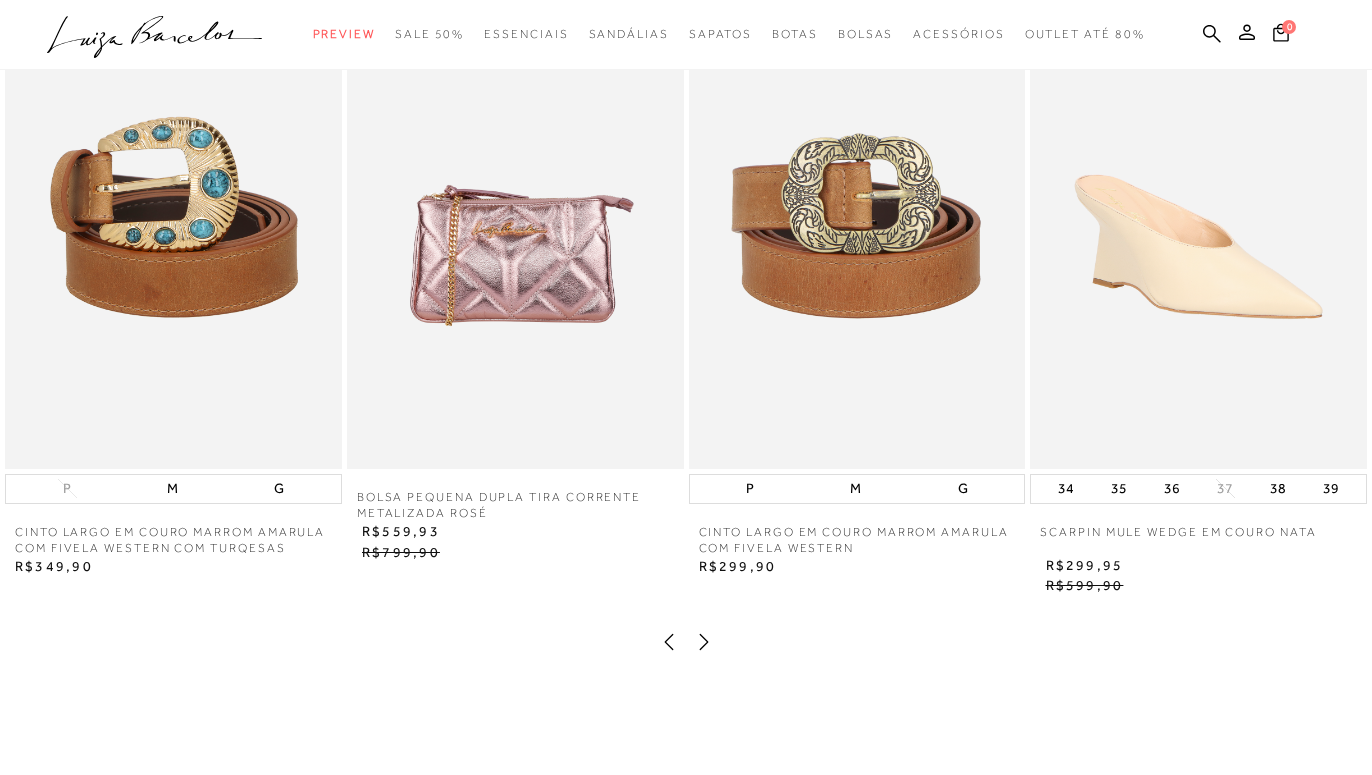 click 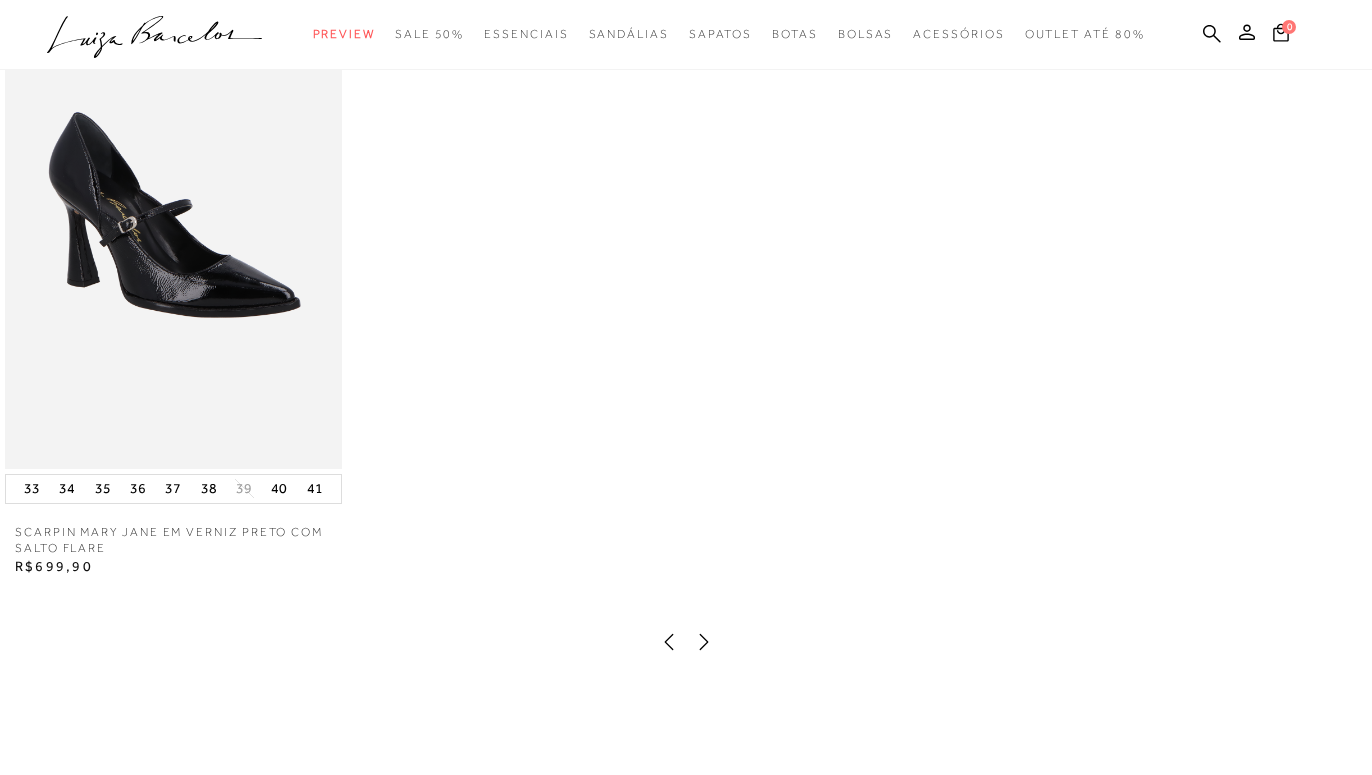 click 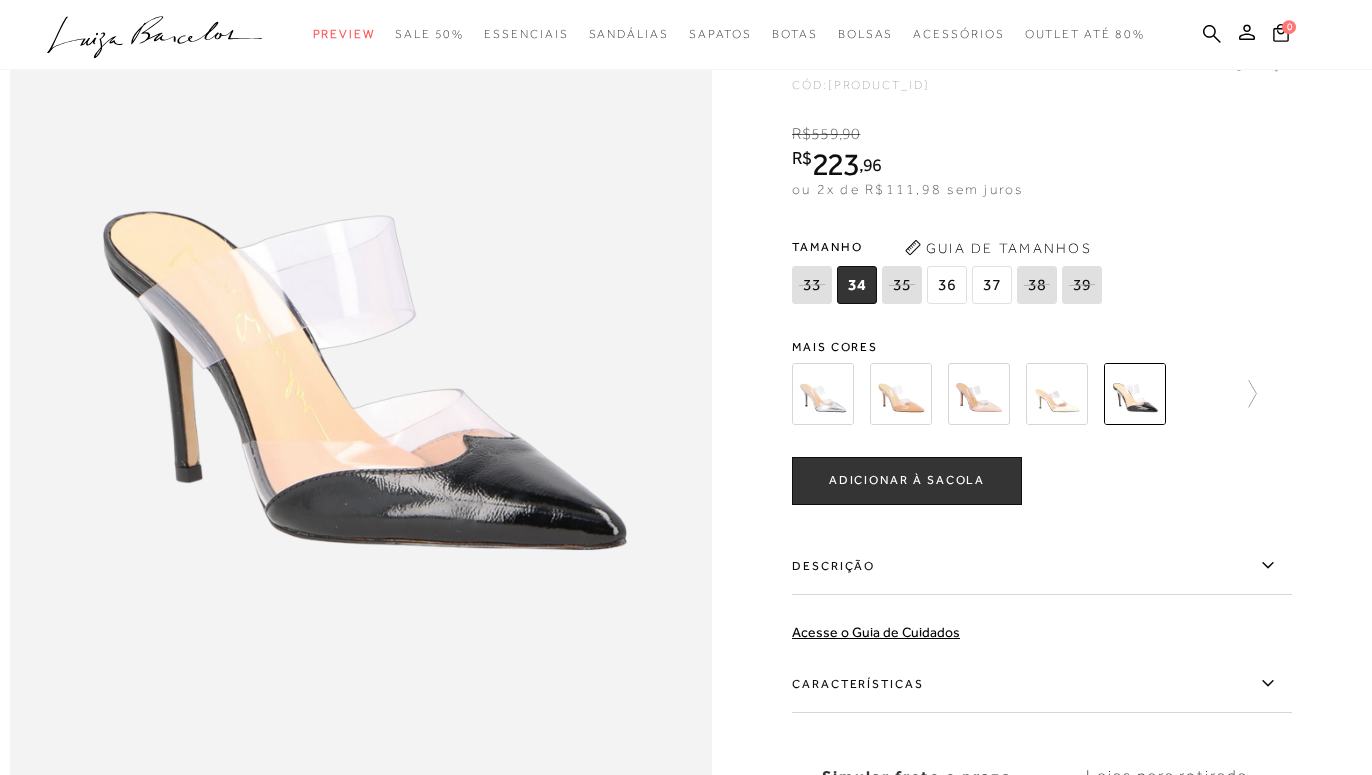 scroll, scrollTop: 1122, scrollLeft: 0, axis: vertical 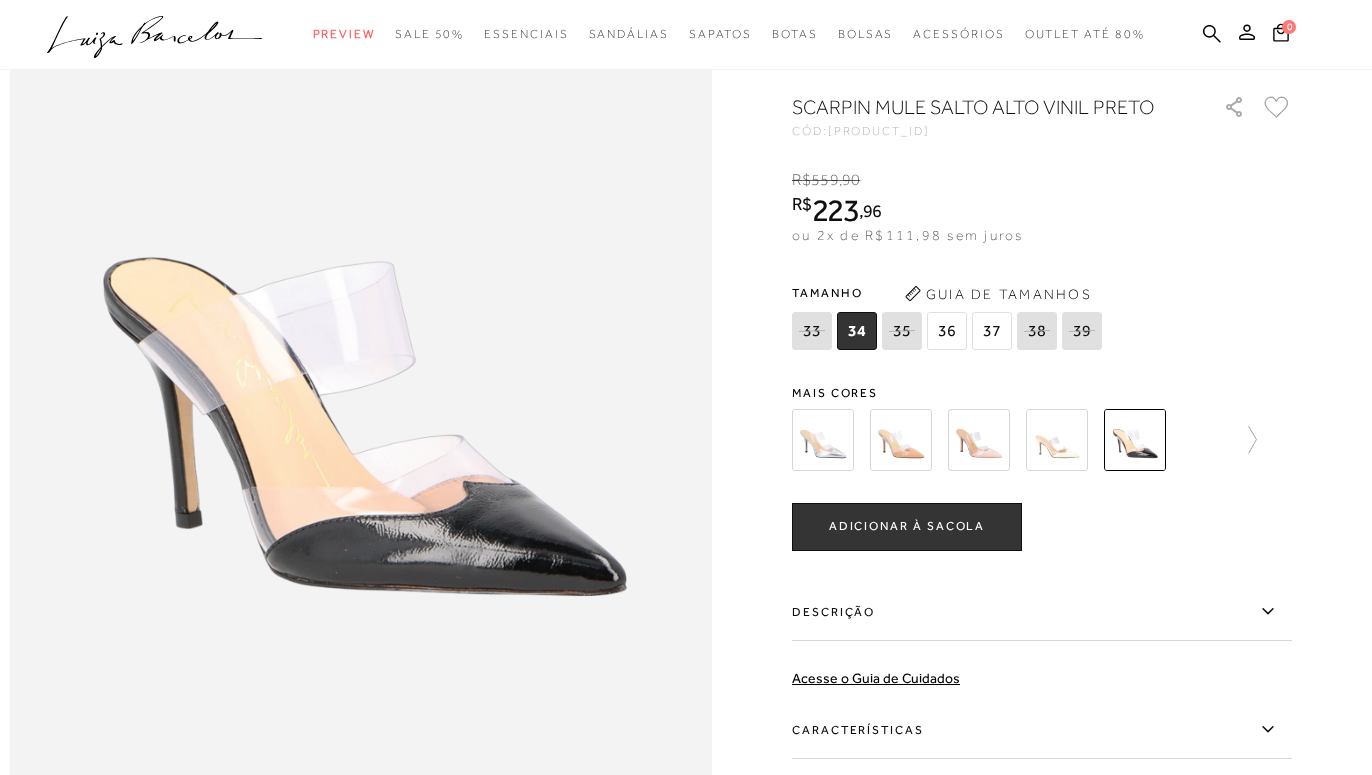 click on "559" at bounding box center [824, 180] 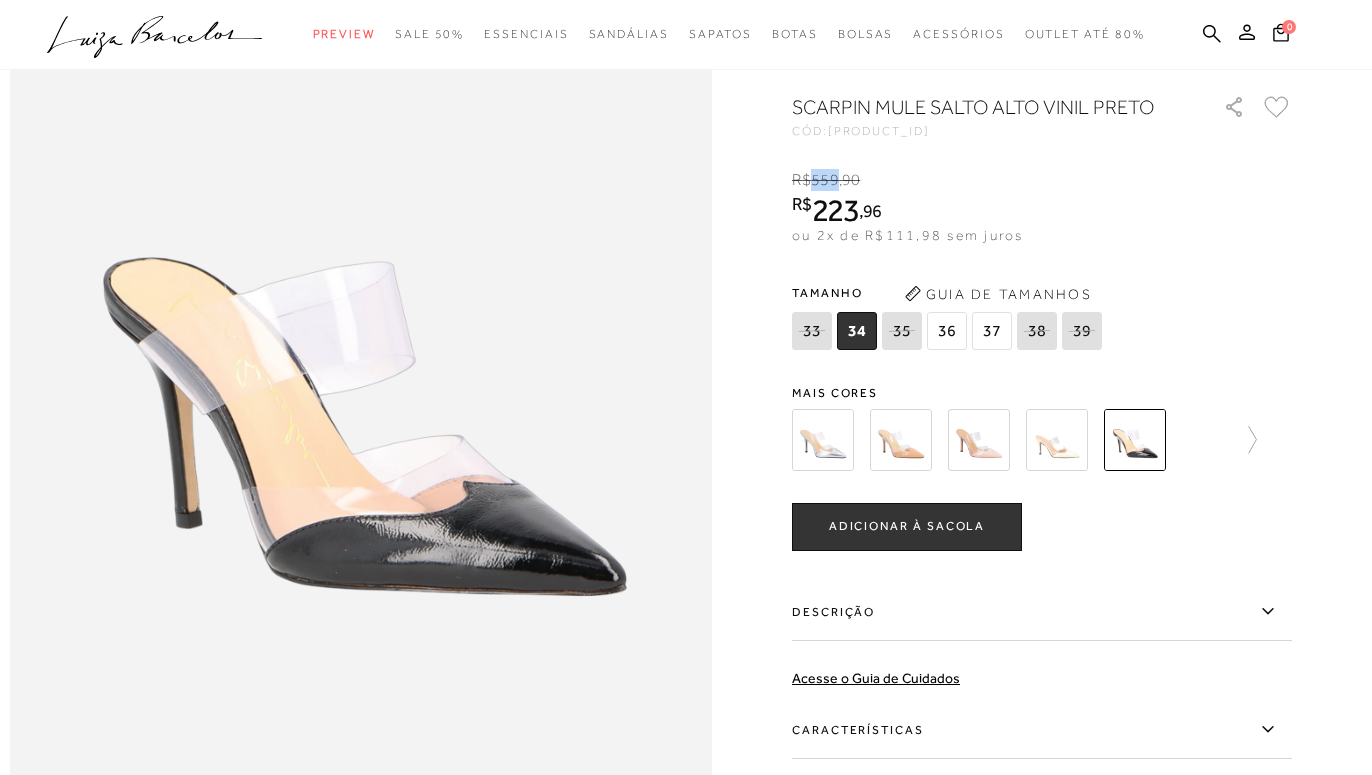click on "559" at bounding box center (824, 180) 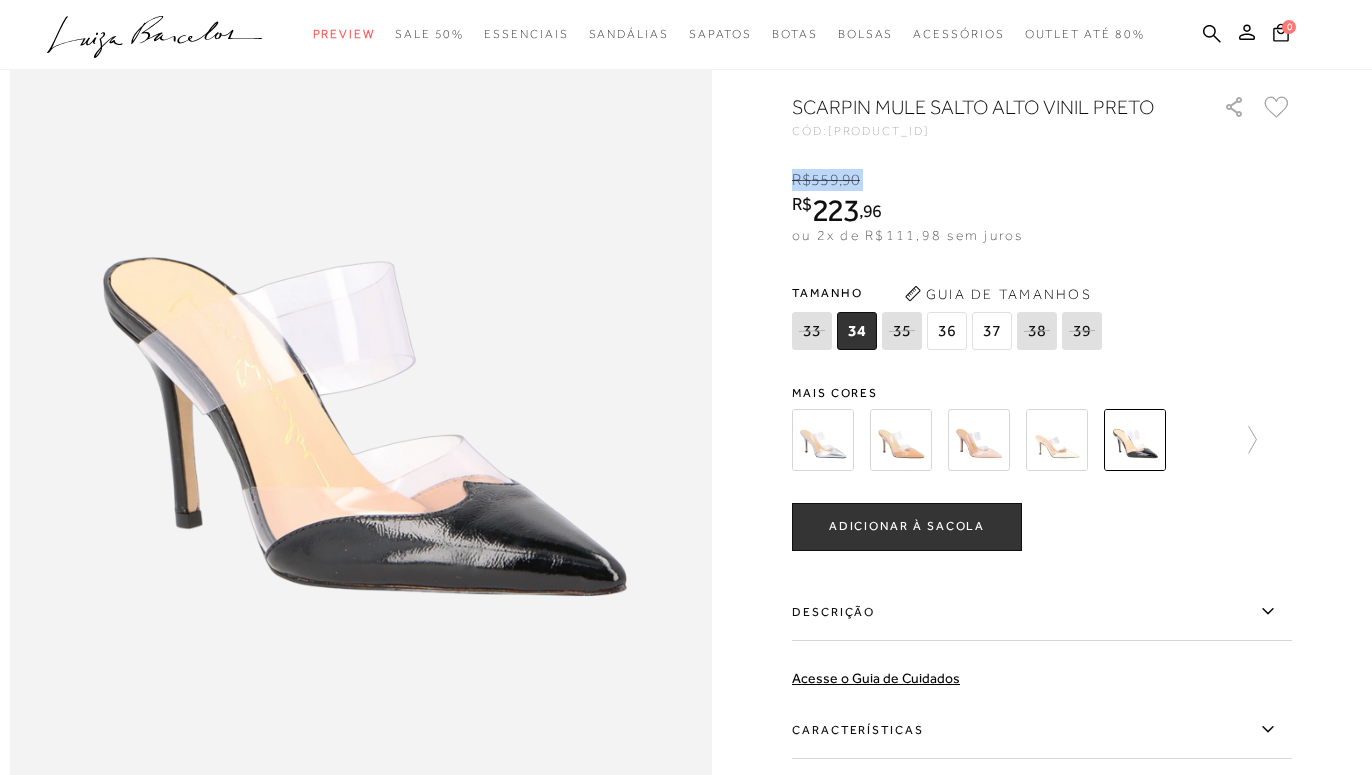 click on "559" at bounding box center [824, 180] 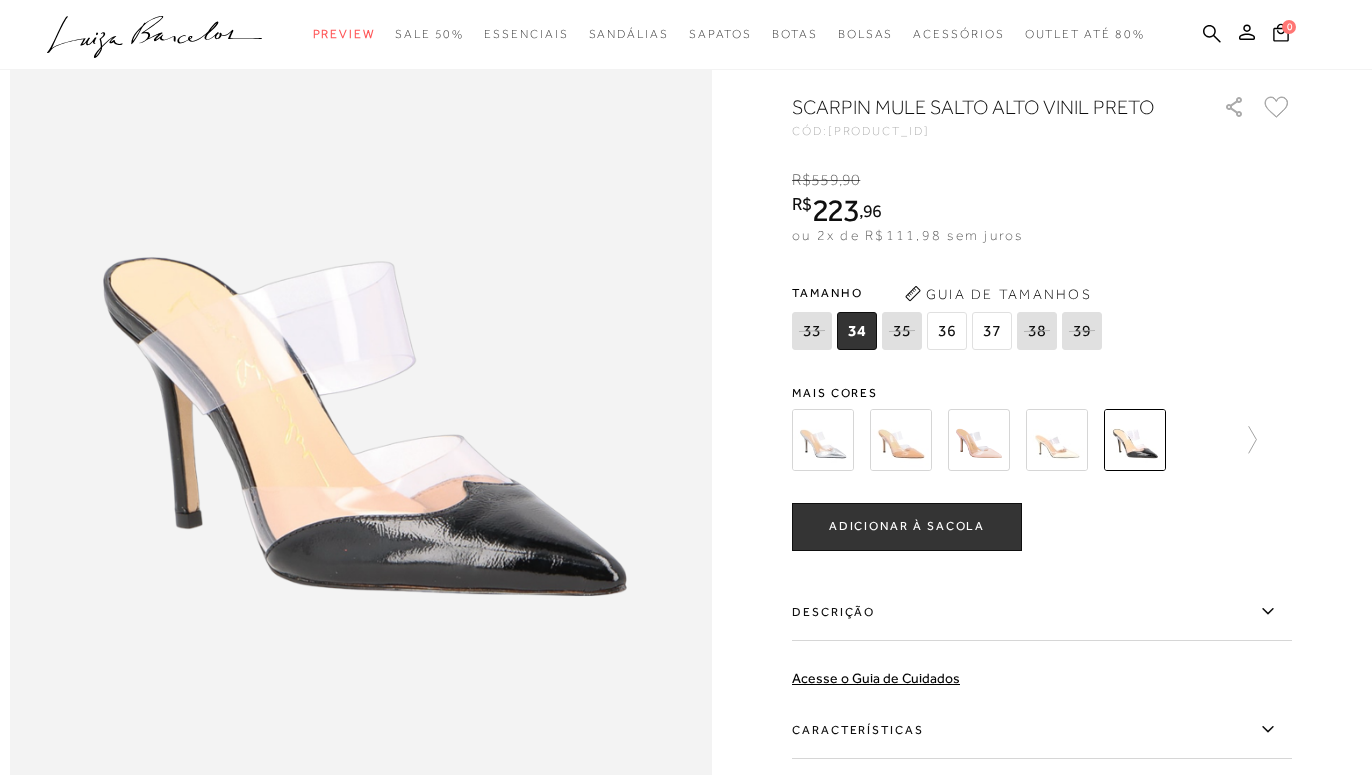 click on "223" at bounding box center [835, 211] 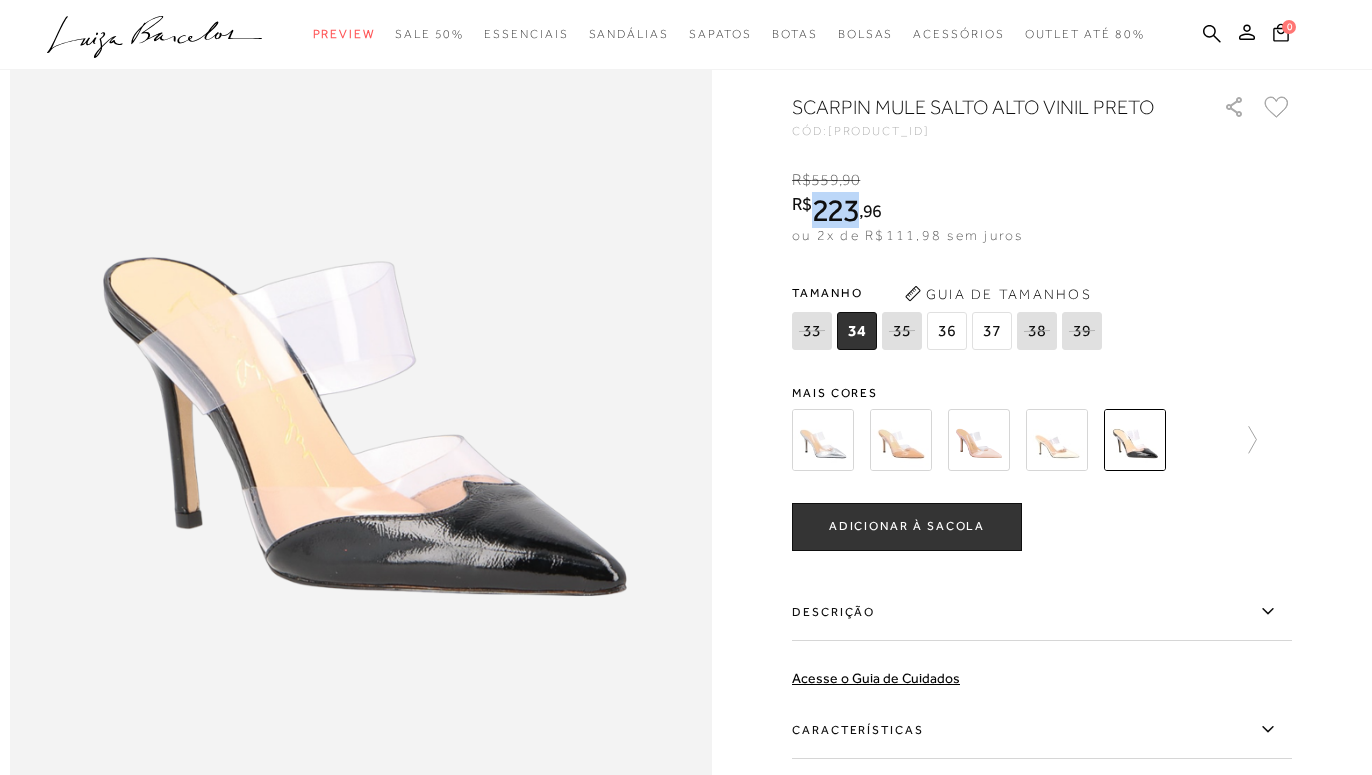 click on "223" at bounding box center [835, 211] 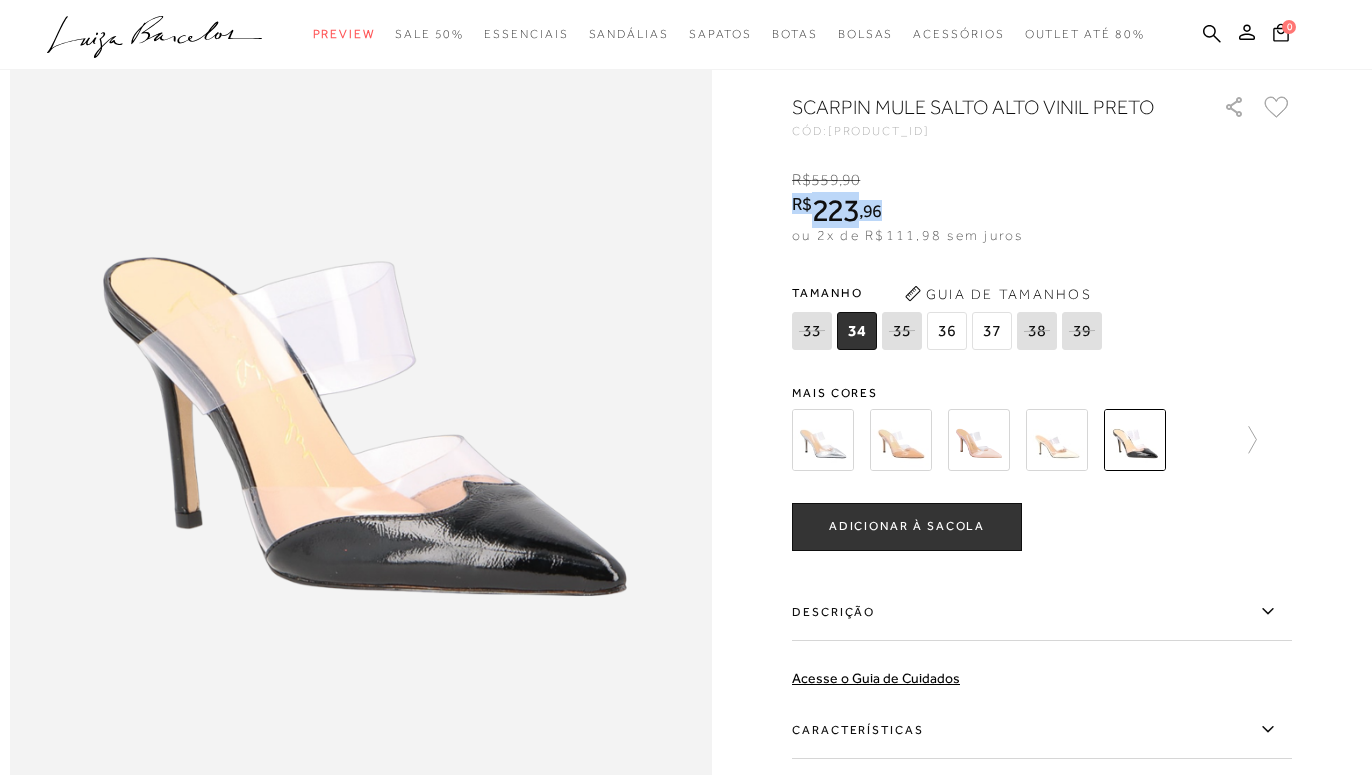 click on "223" at bounding box center [835, 211] 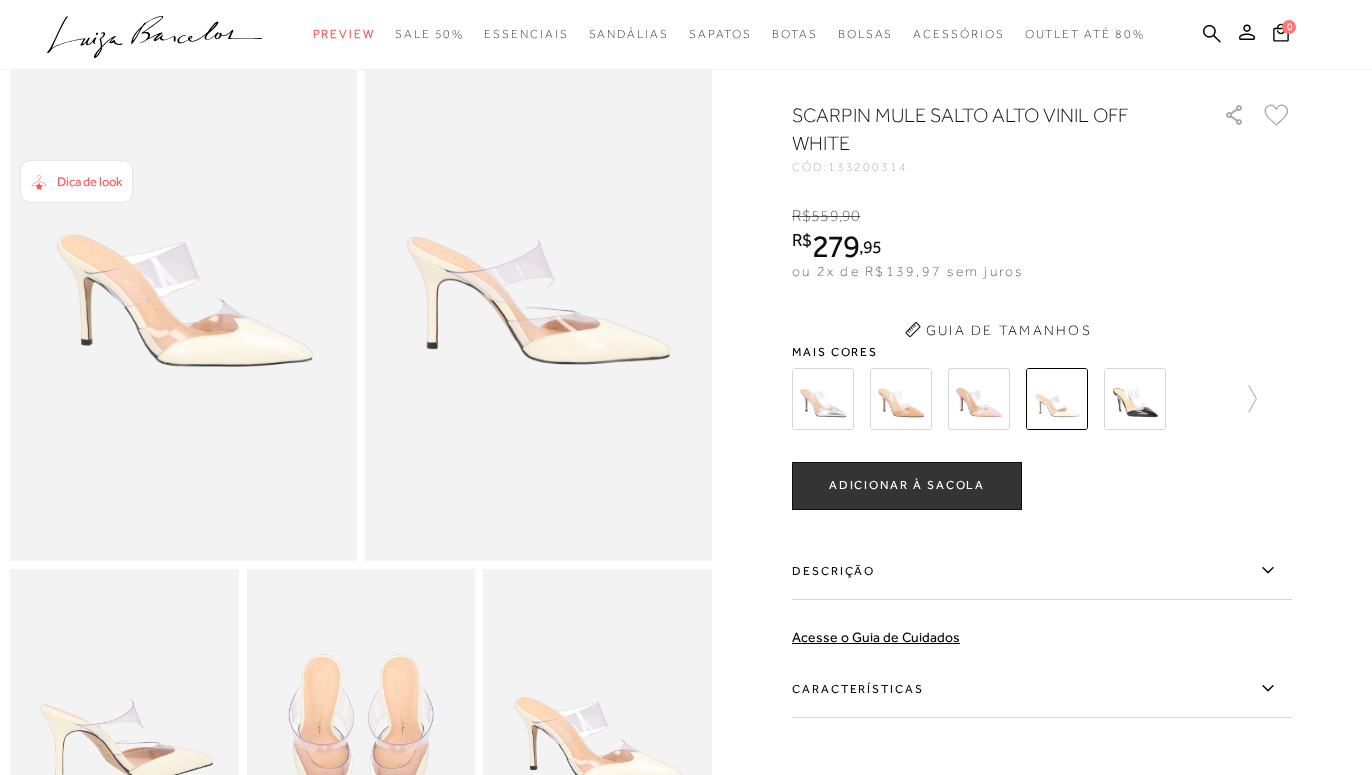 scroll, scrollTop: 0, scrollLeft: 0, axis: both 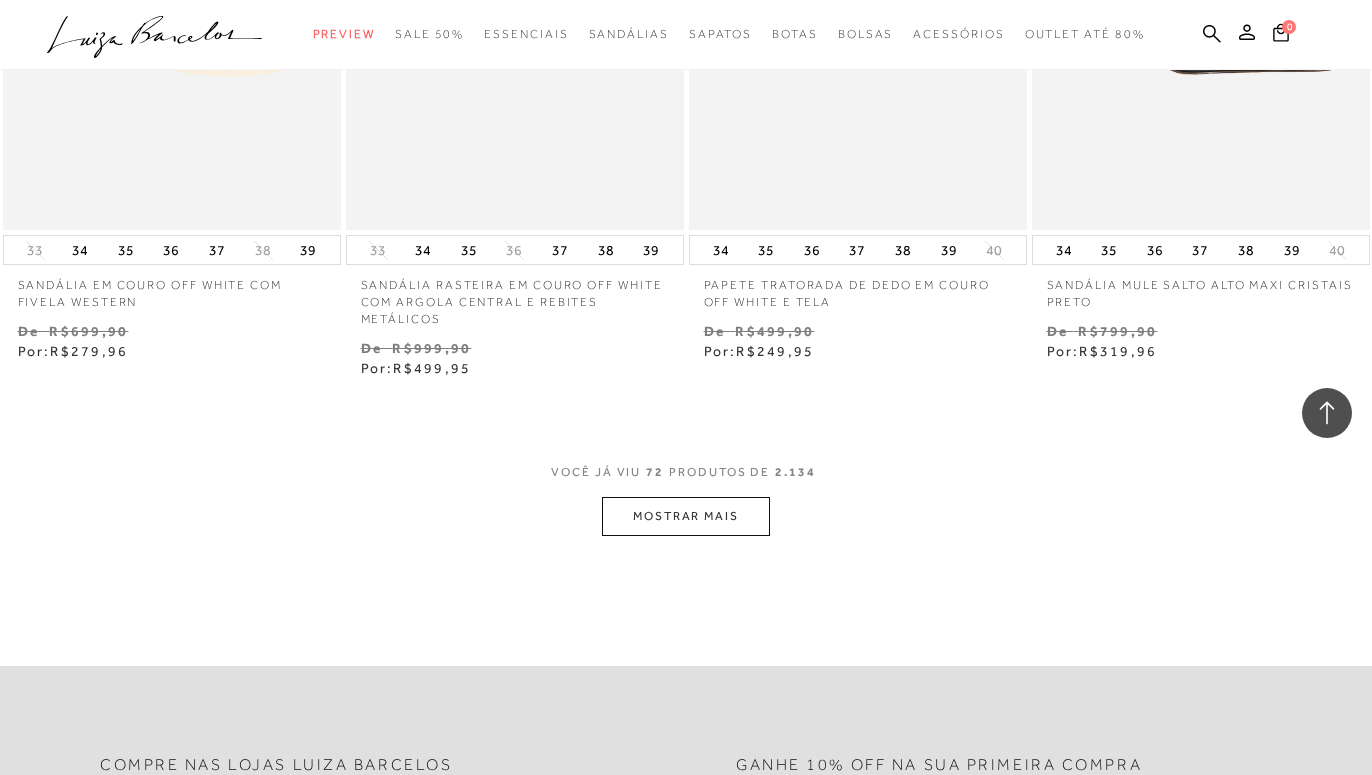 click on "MOSTRAR MAIS" at bounding box center [686, 516] 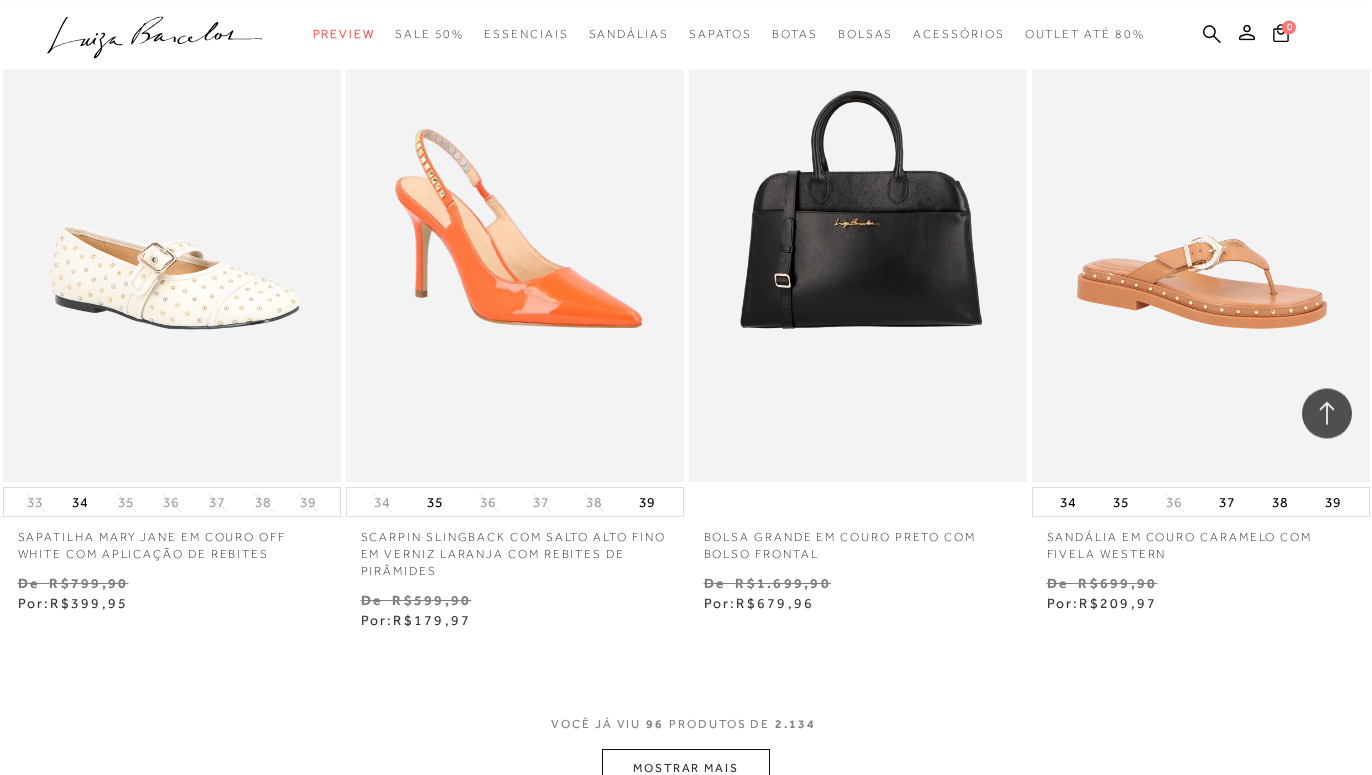 scroll, scrollTop: 15396, scrollLeft: 0, axis: vertical 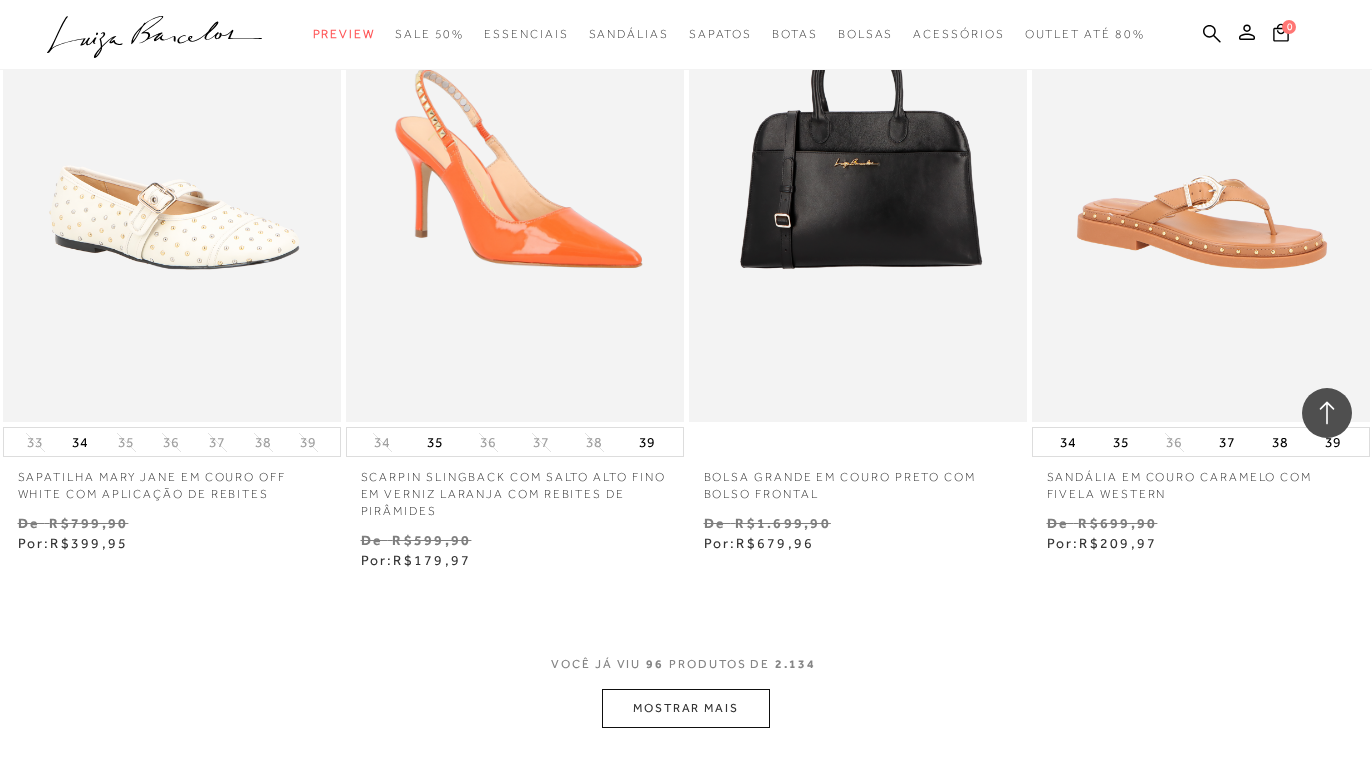 click on "MOSTRAR MAIS" at bounding box center (686, 708) 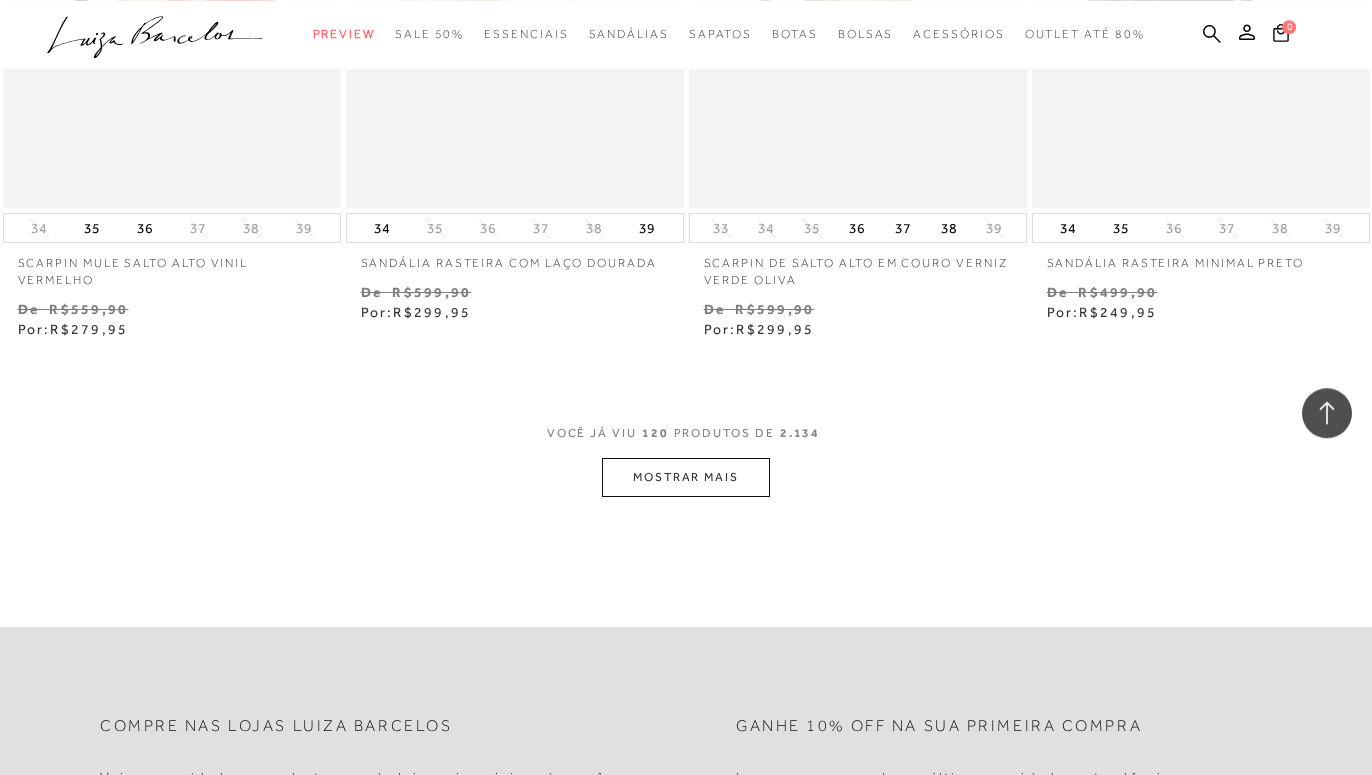 scroll, scrollTop: 19782, scrollLeft: 0, axis: vertical 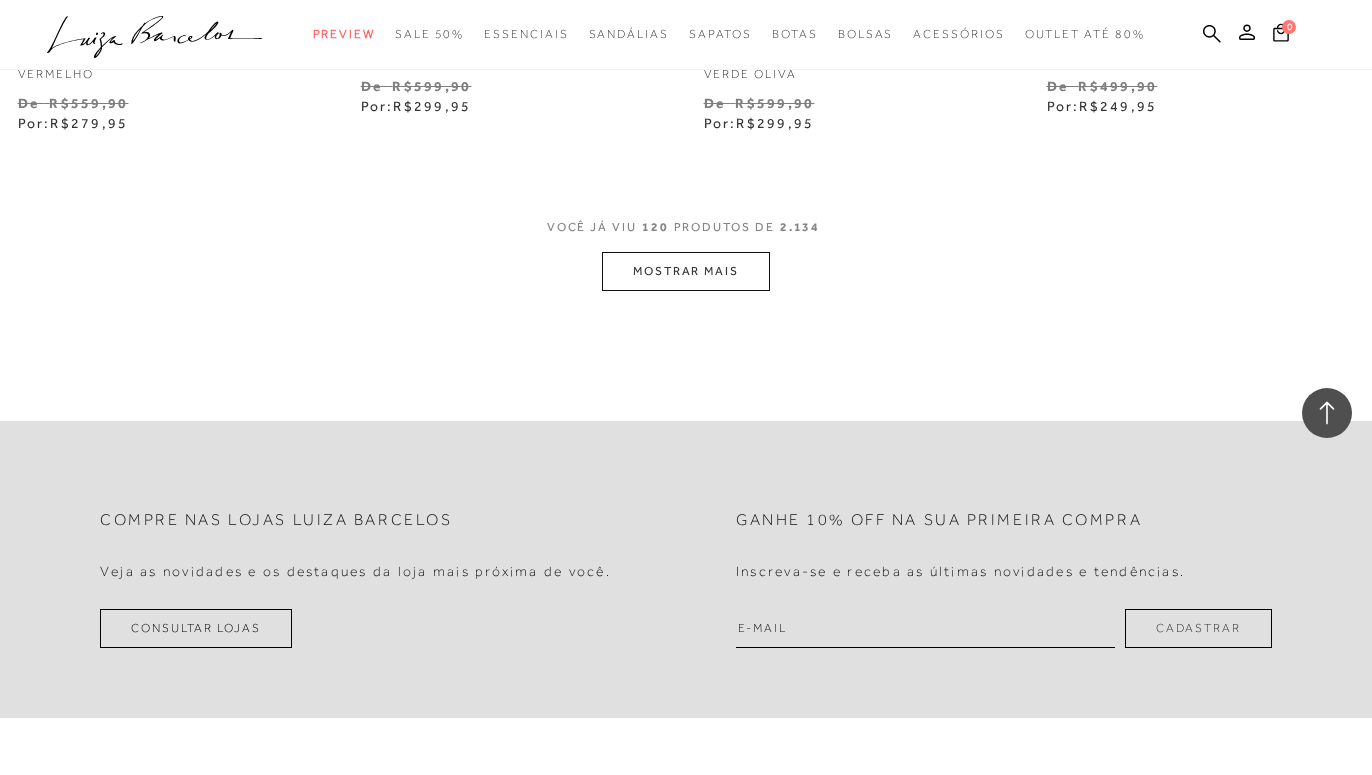 click on "MOSTRAR MAIS" at bounding box center (686, 271) 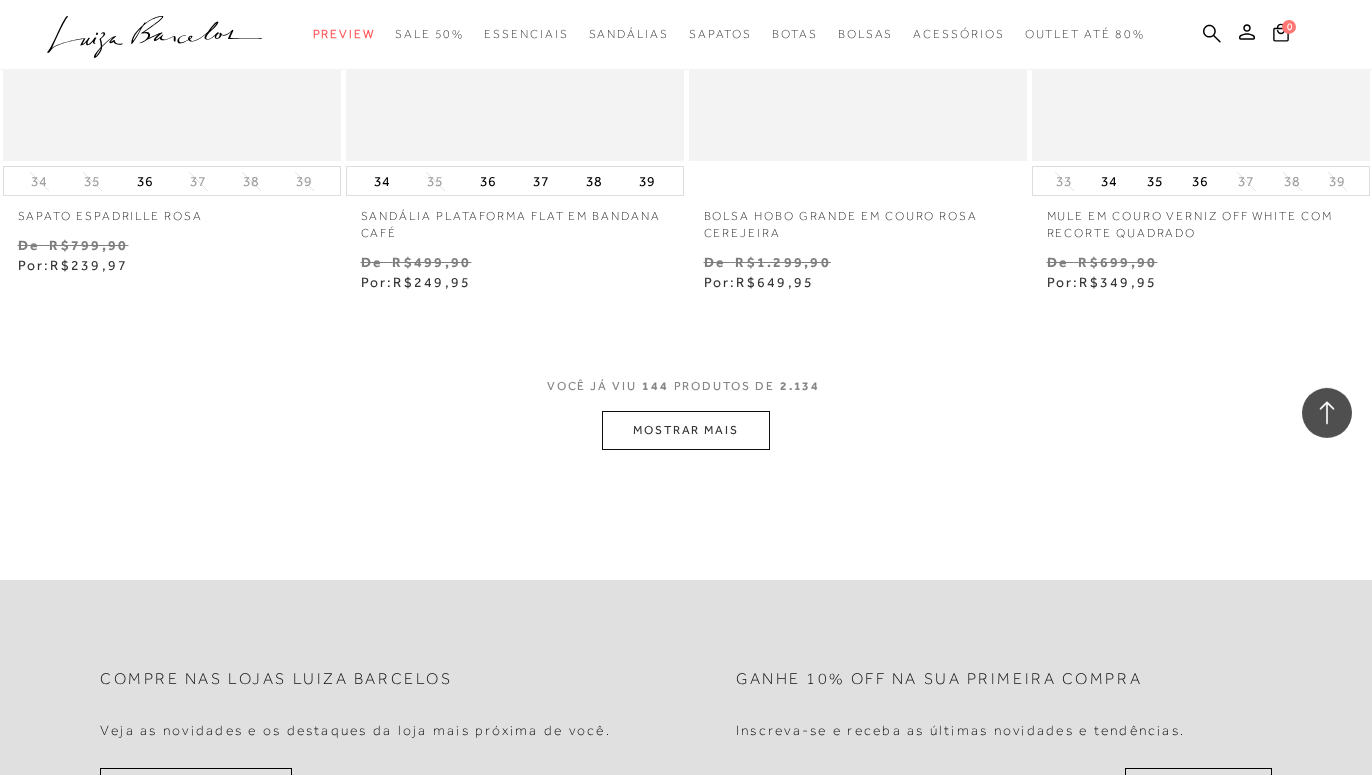 scroll, scrollTop: 23658, scrollLeft: 0, axis: vertical 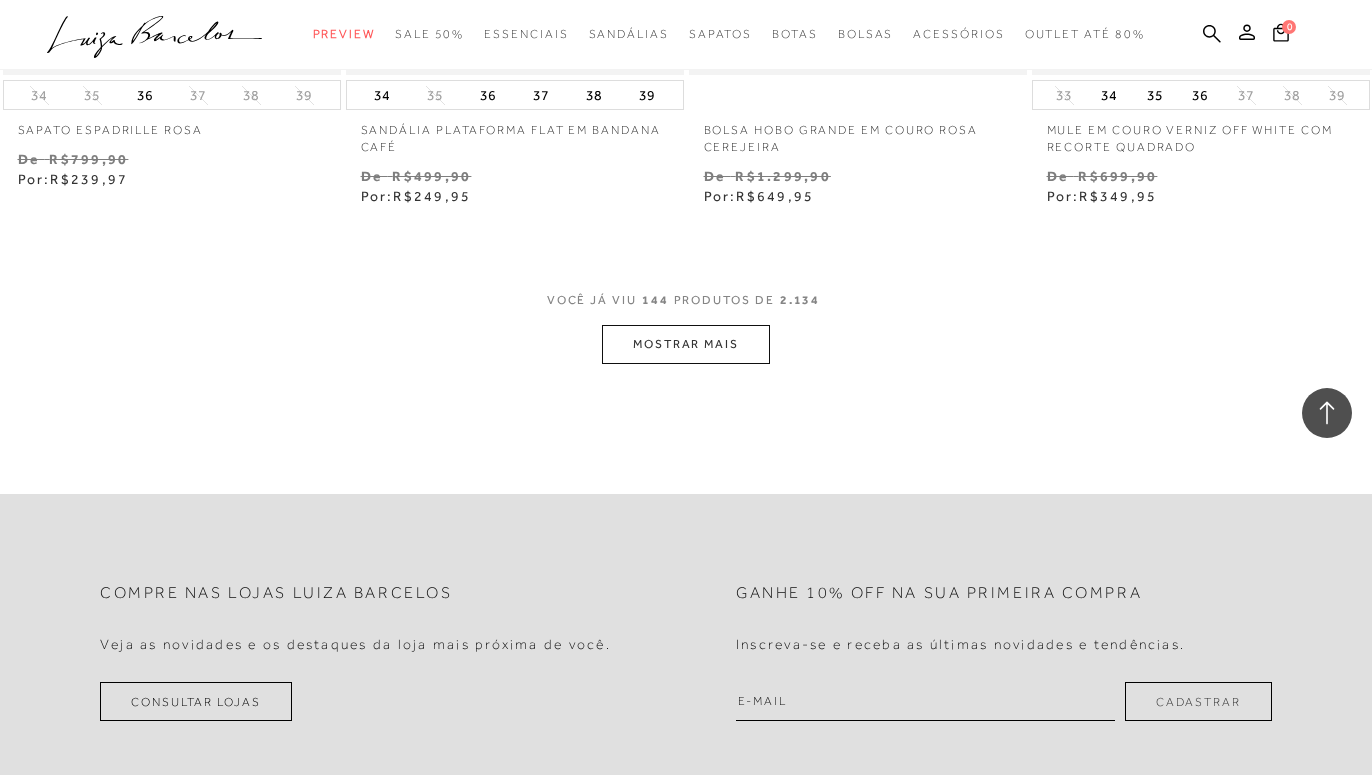 click on "MOSTRAR MAIS" at bounding box center (686, 344) 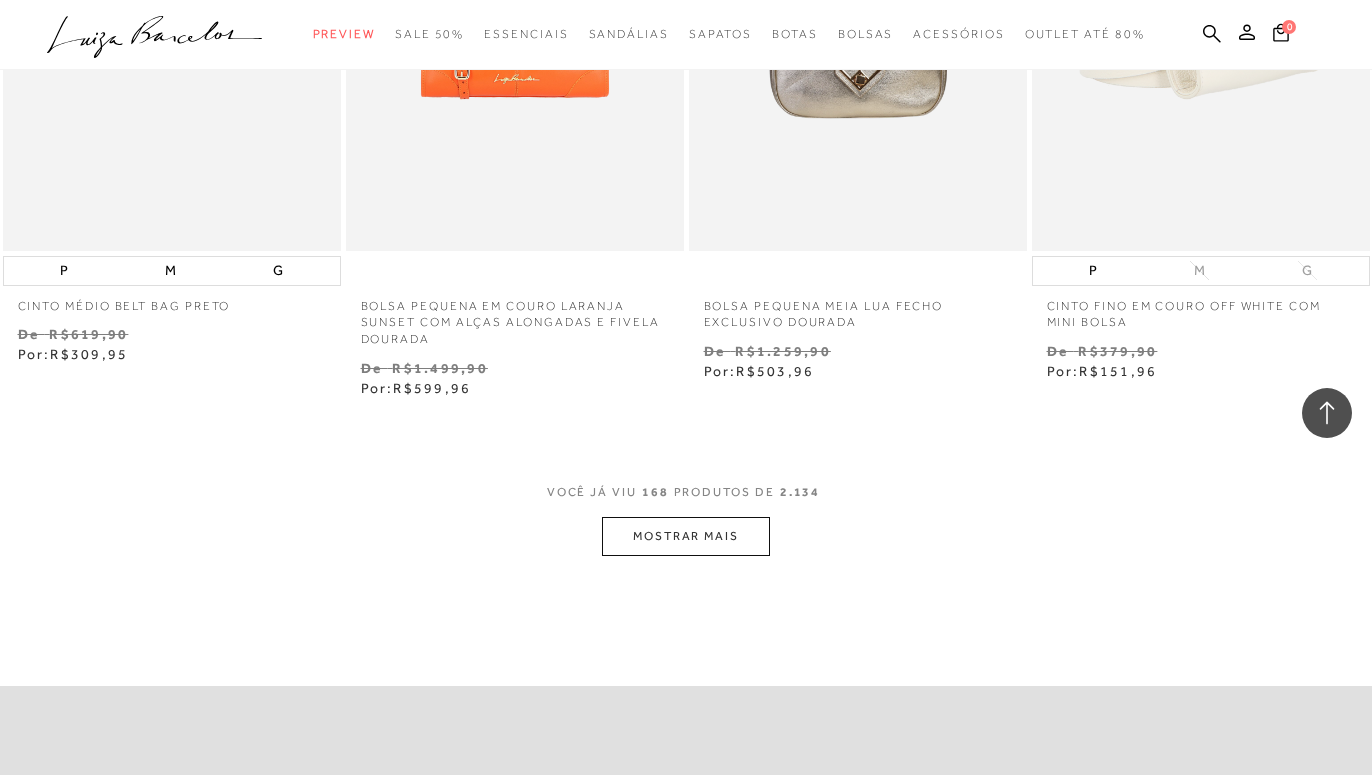 scroll, scrollTop: 27636, scrollLeft: 0, axis: vertical 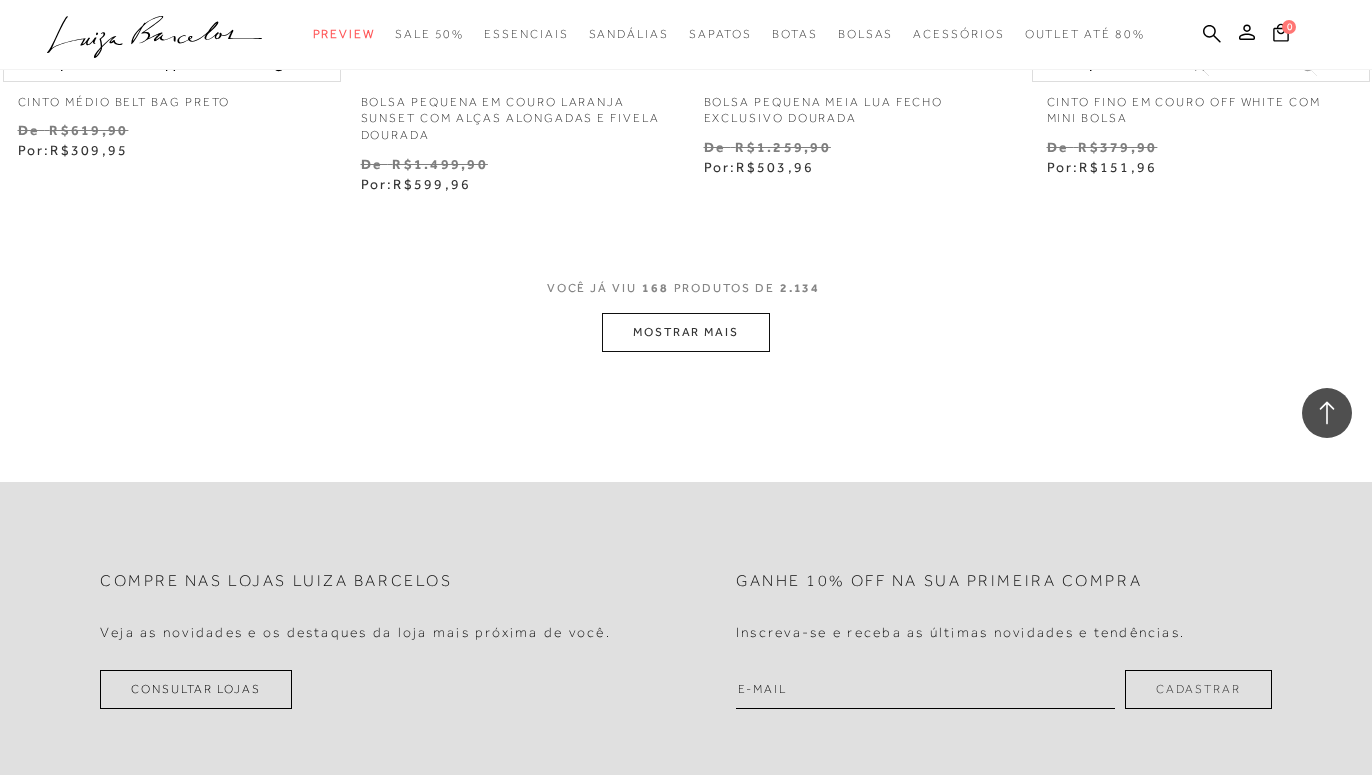click on "MOSTRAR MAIS" at bounding box center (686, 332) 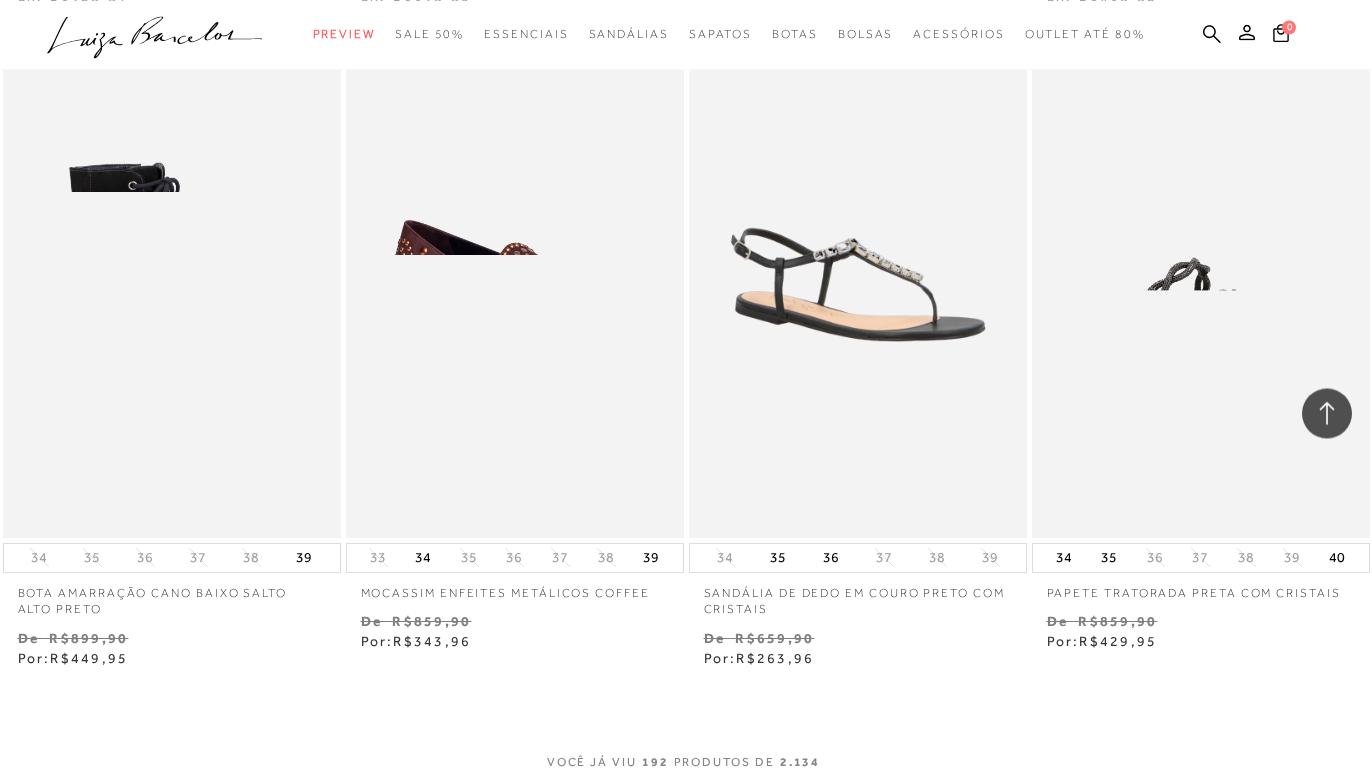 scroll, scrollTop: 31206, scrollLeft: 0, axis: vertical 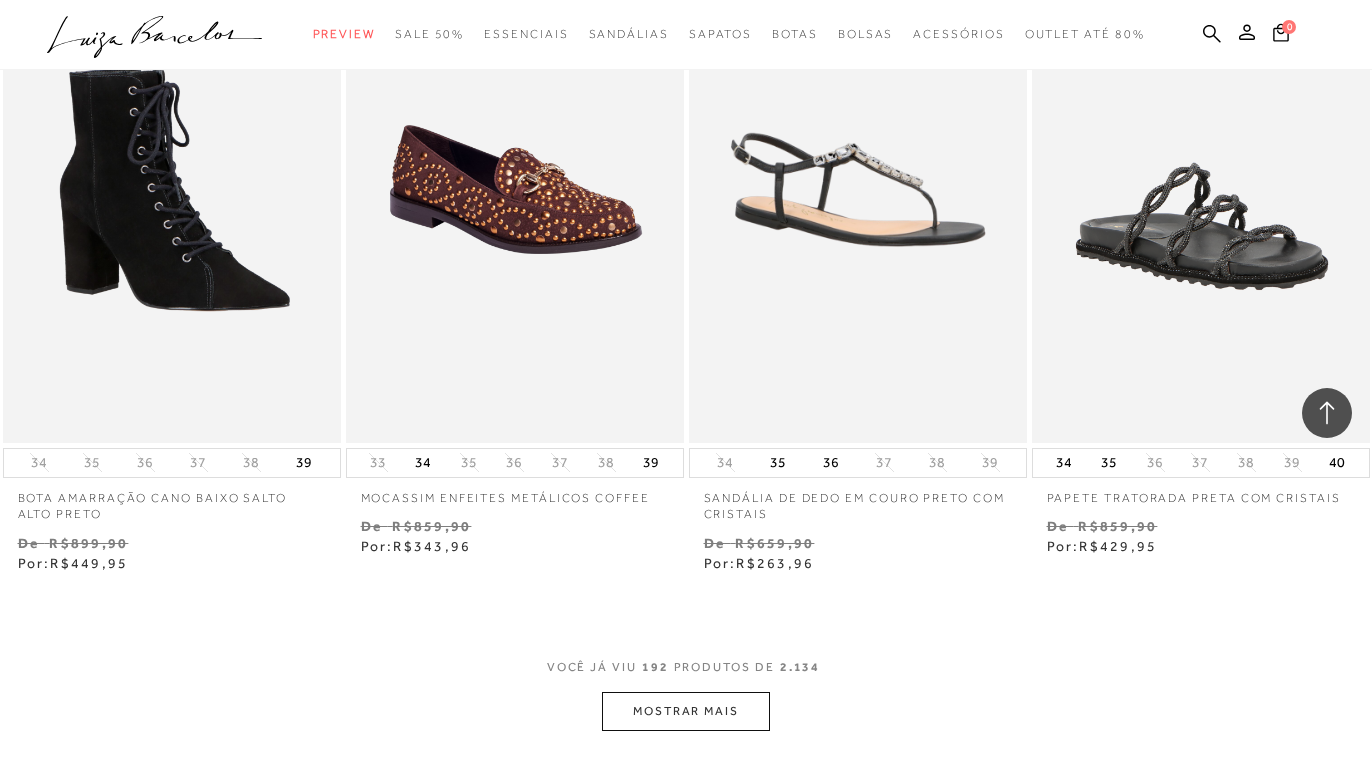 click on "MOSTRAR MAIS" at bounding box center (686, 711) 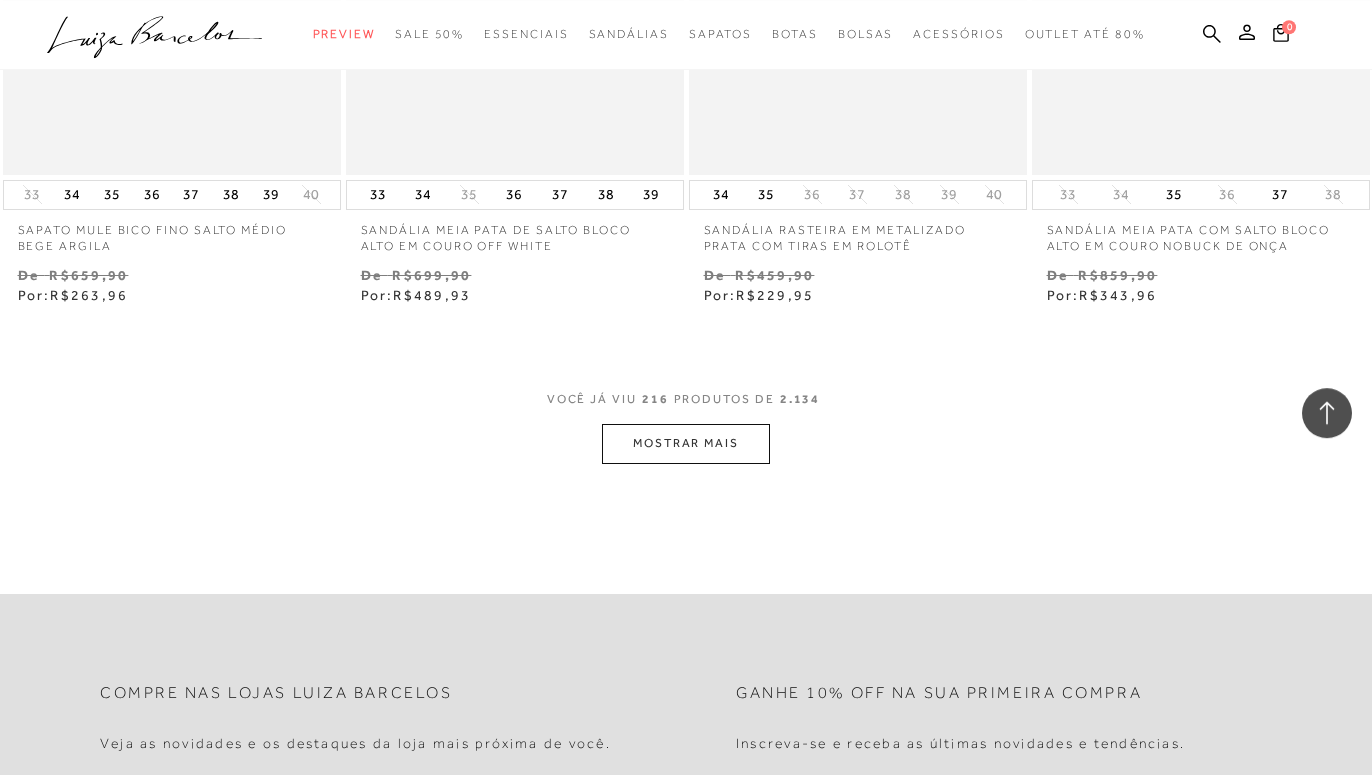 scroll, scrollTop: 35490, scrollLeft: 0, axis: vertical 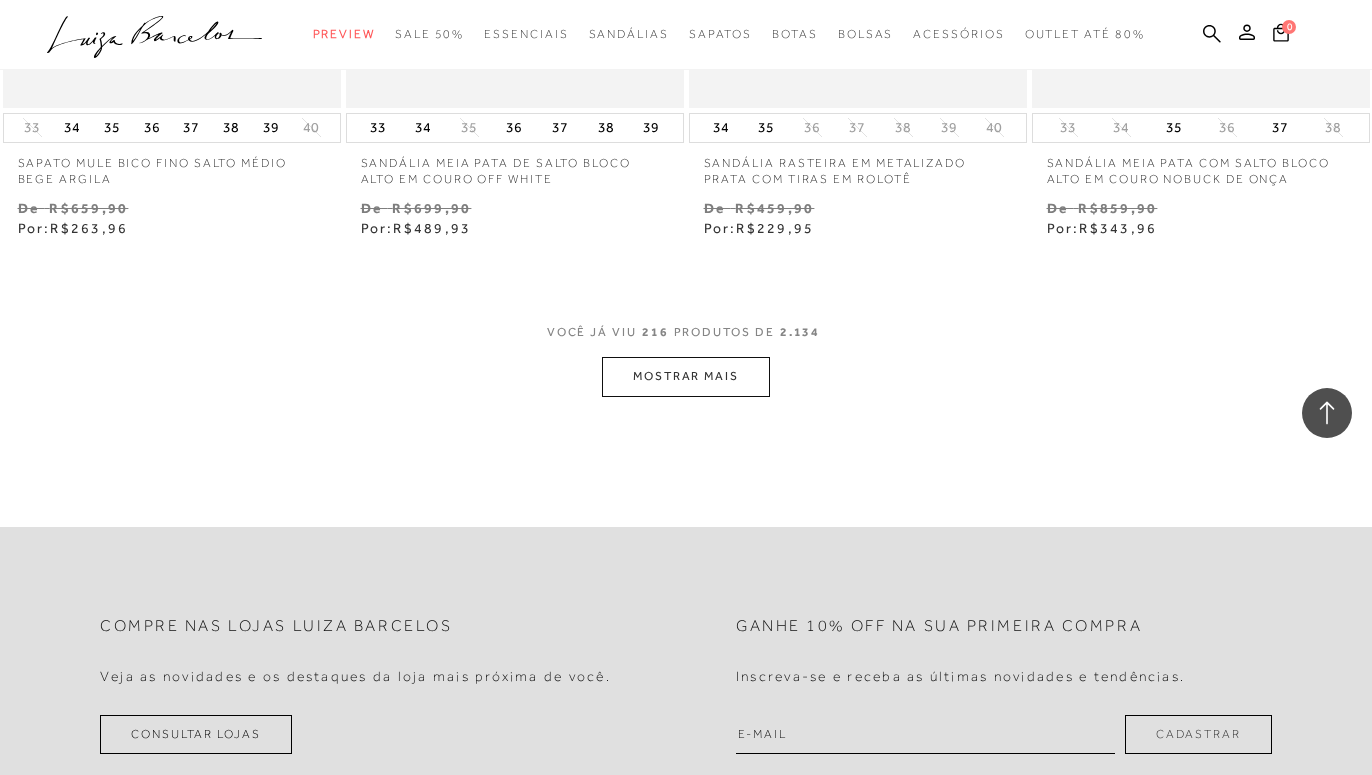 click on "MOSTRAR MAIS" at bounding box center [686, 376] 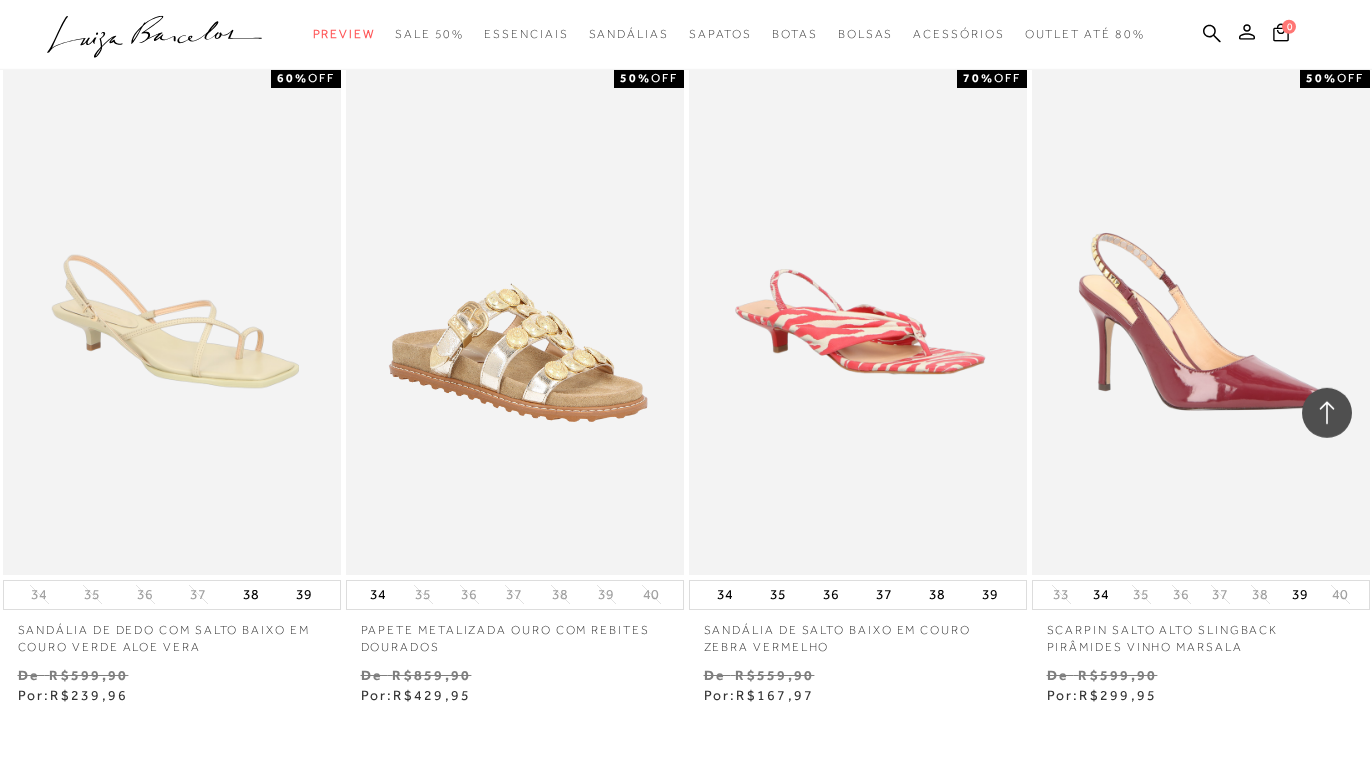scroll, scrollTop: 39264, scrollLeft: 0, axis: vertical 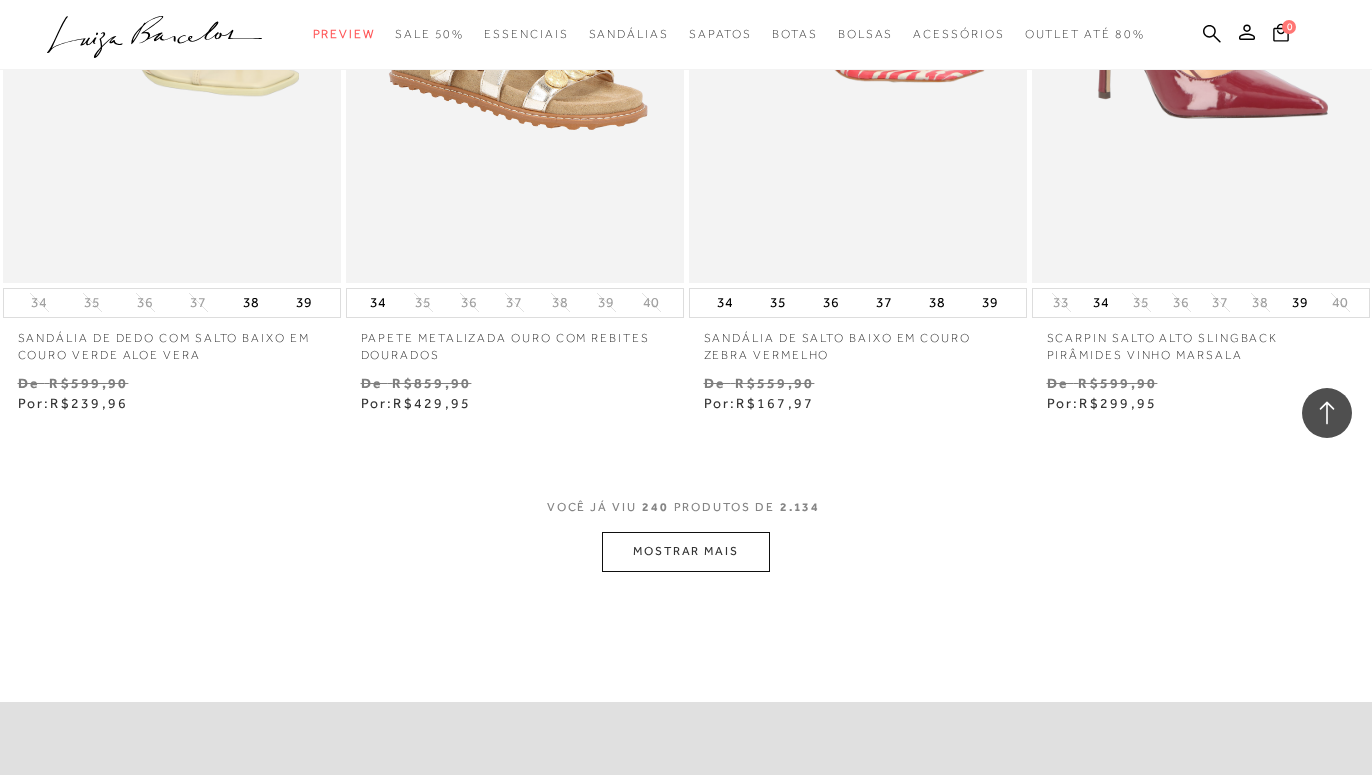click on "MOSTRAR MAIS" at bounding box center (686, 551) 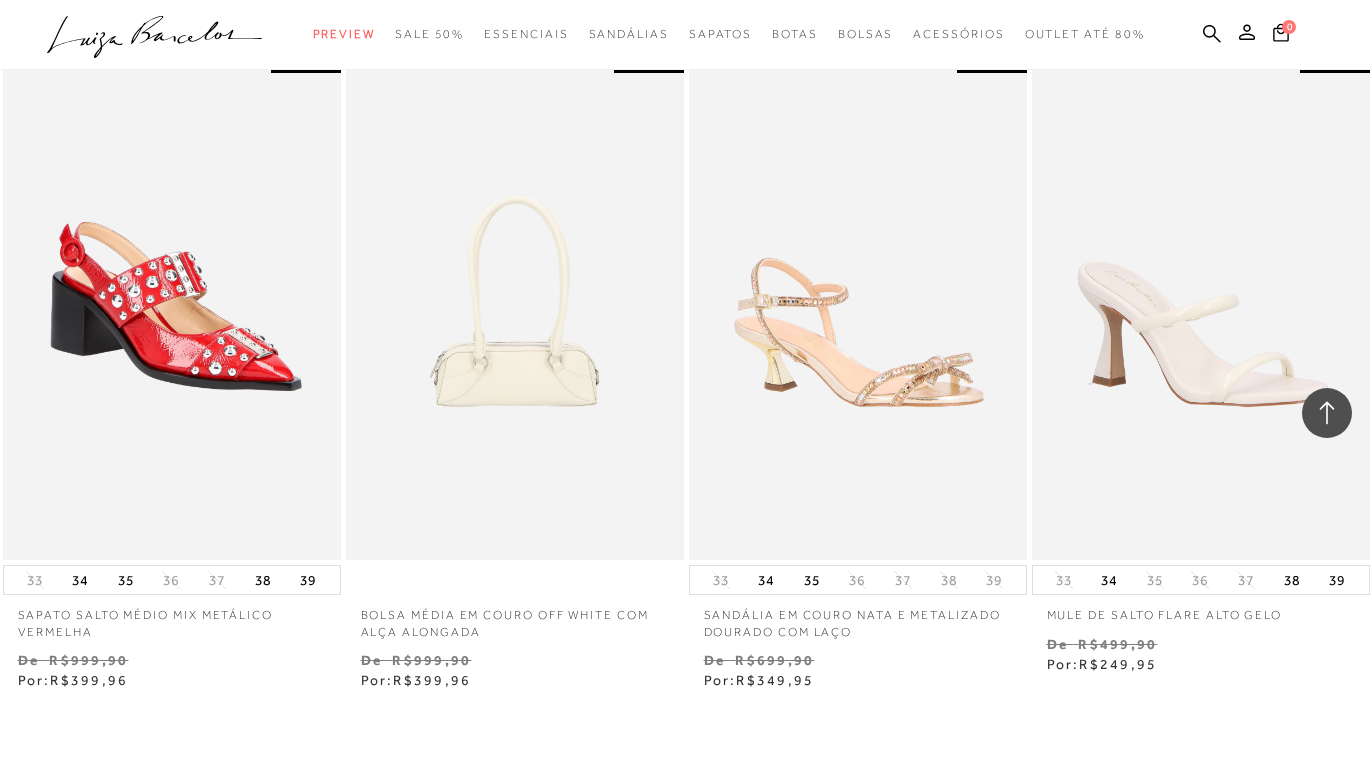 scroll, scrollTop: 43344, scrollLeft: 0, axis: vertical 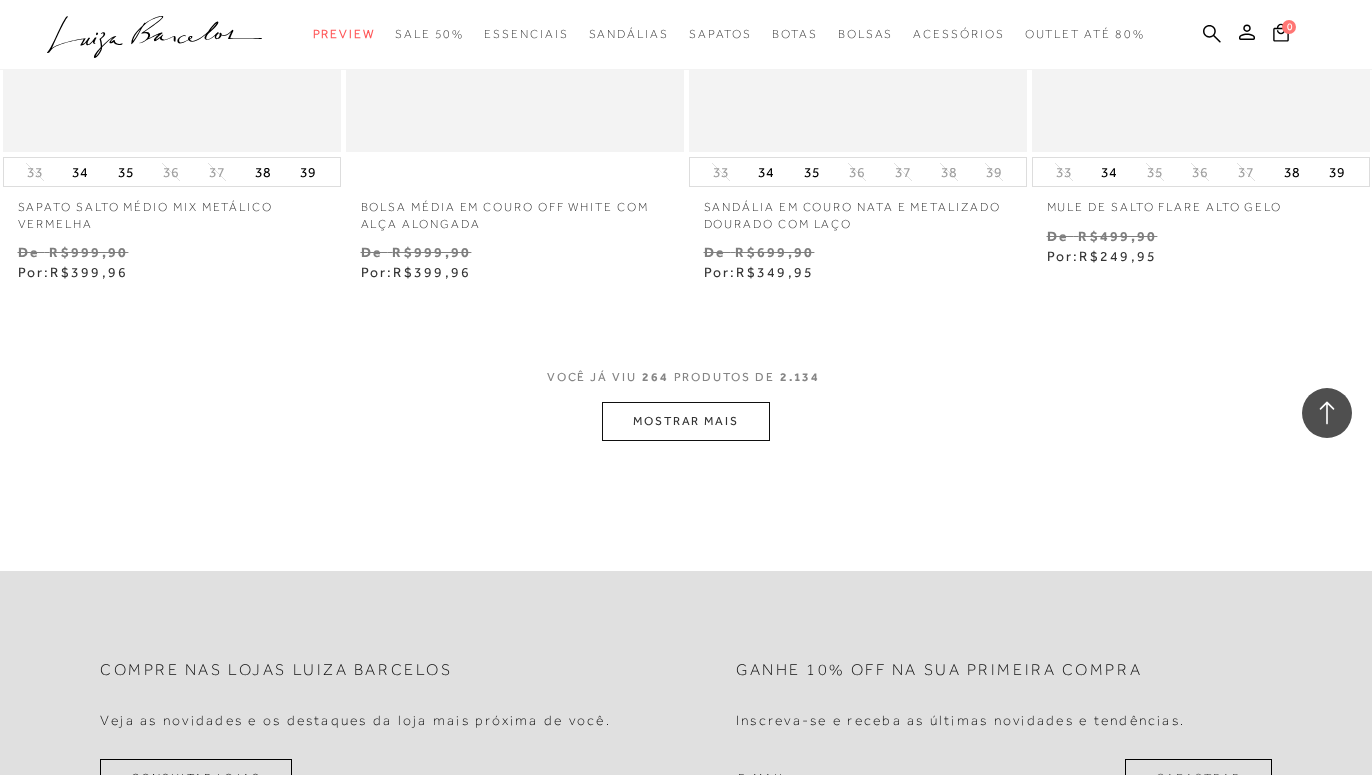 click on "MOSTRAR MAIS" at bounding box center (686, 421) 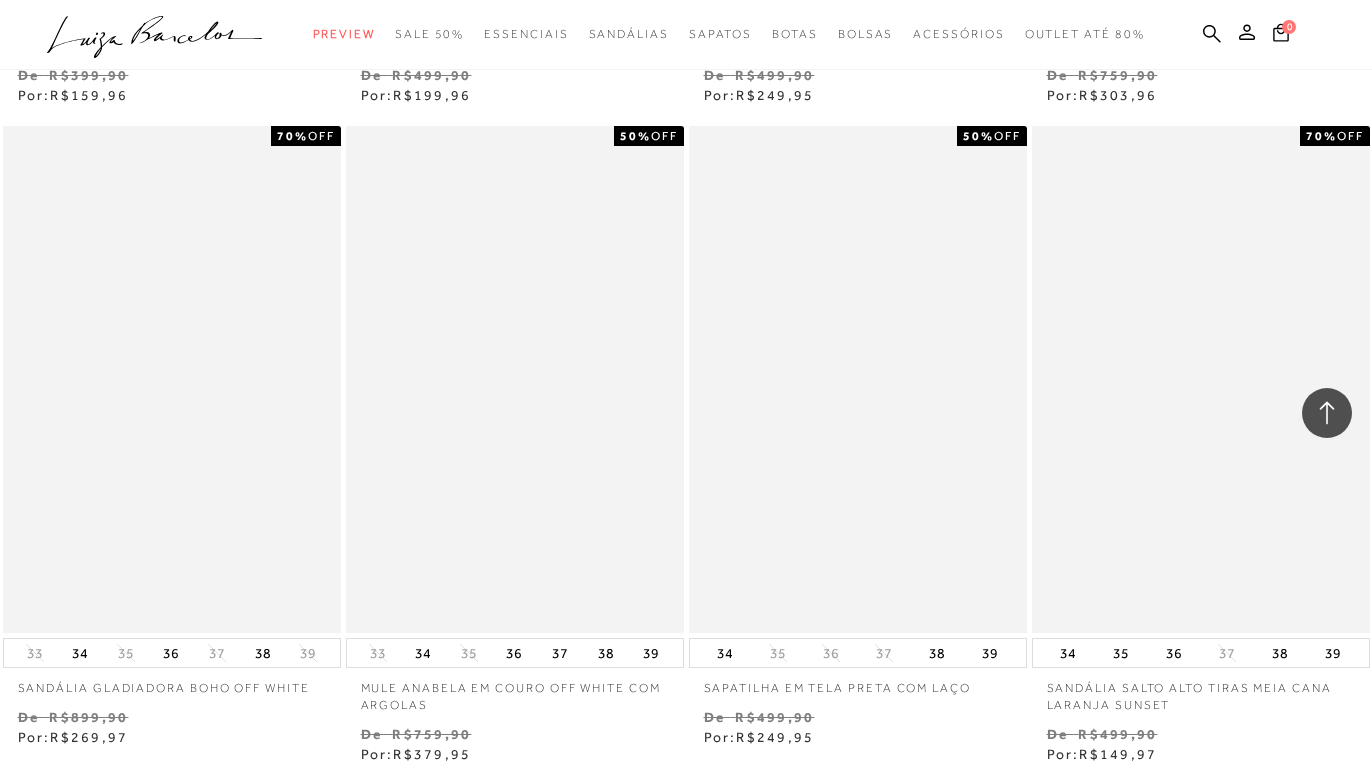 scroll, scrollTop: 47220, scrollLeft: 0, axis: vertical 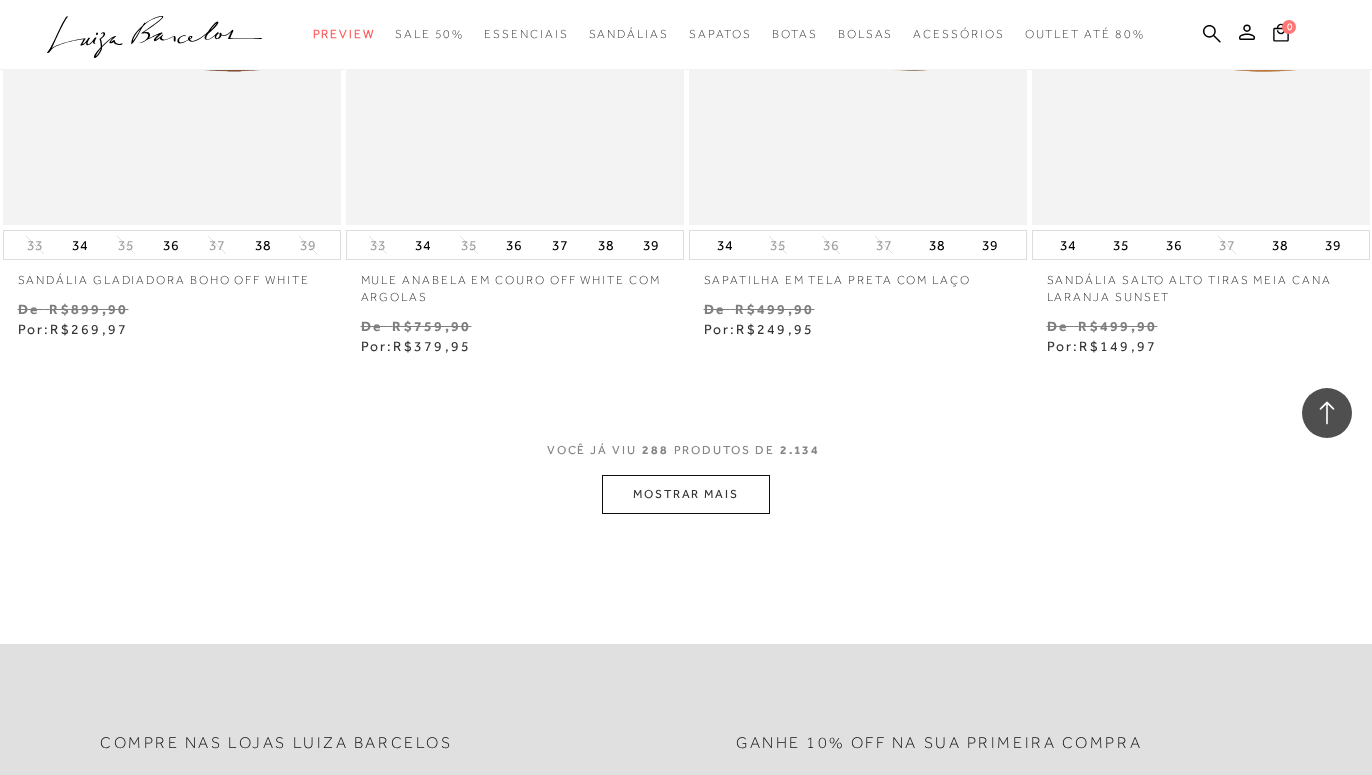 click on "MOSTRAR MAIS" at bounding box center (686, 494) 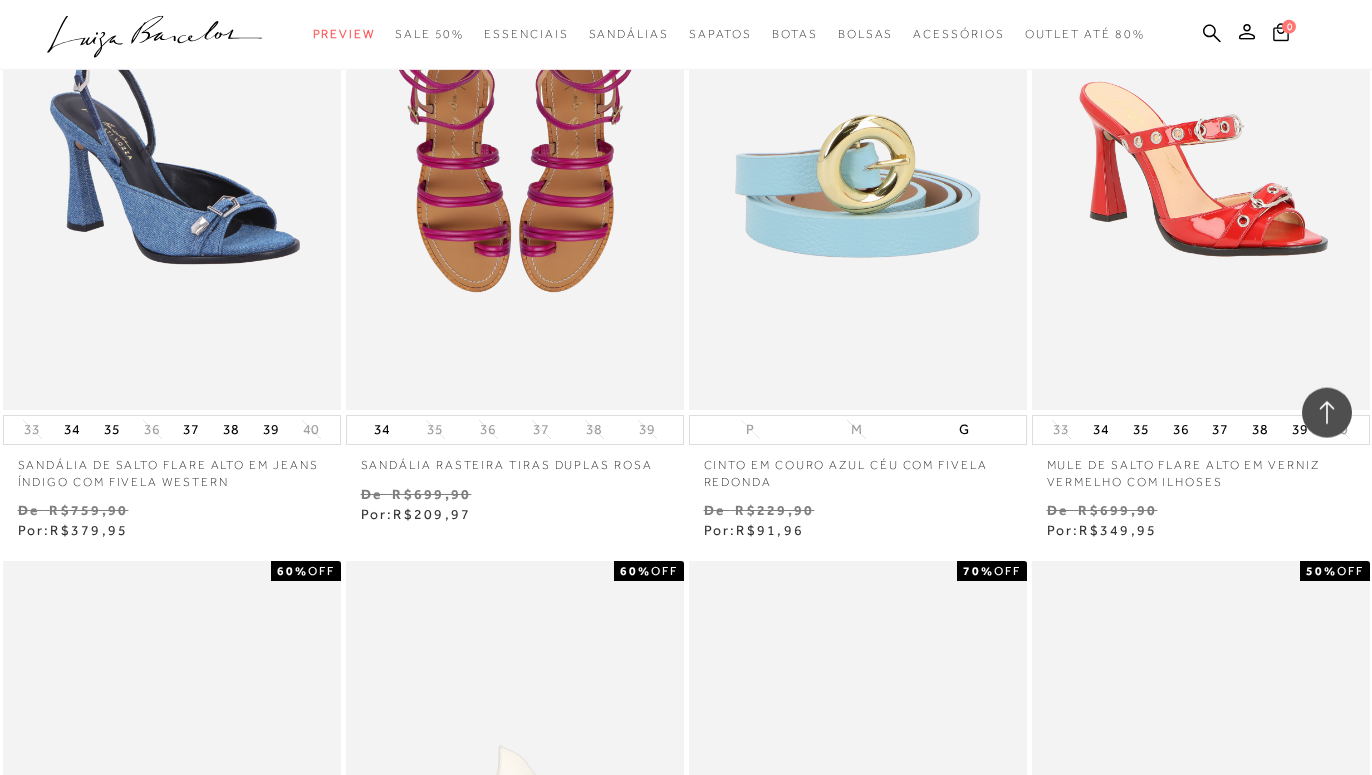 scroll, scrollTop: 50790, scrollLeft: 0, axis: vertical 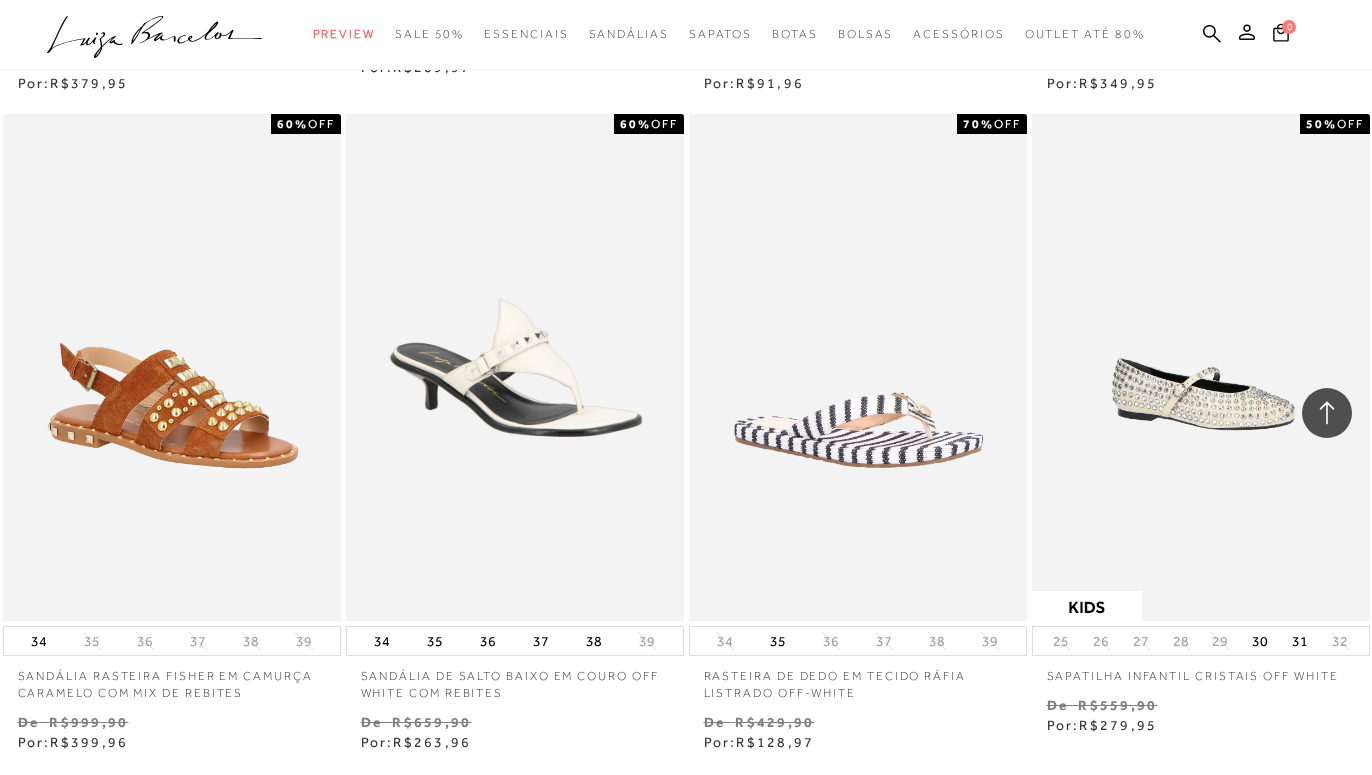 click on "SANDÁLIA DE SALTO BAIXO EM COURO OFF WHITE COM REBITES" at bounding box center [515, 679] 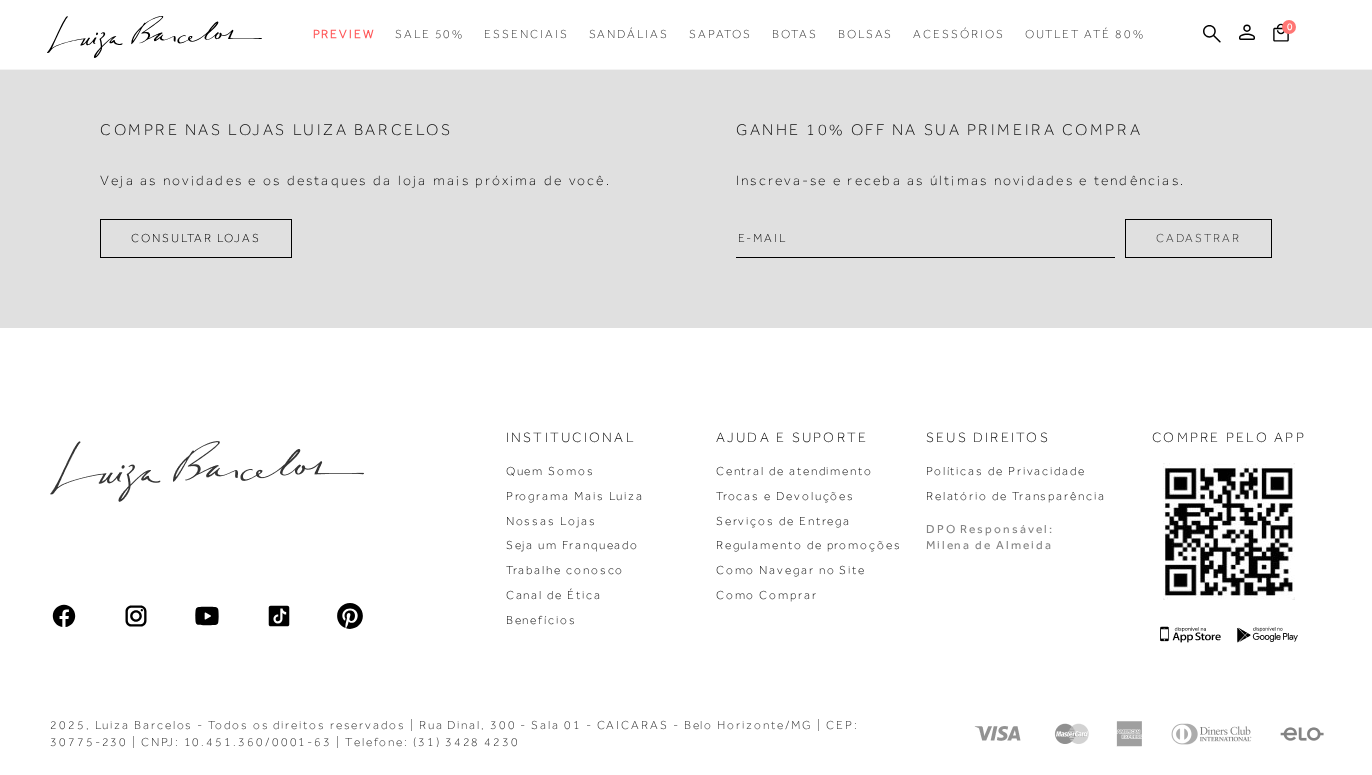 scroll, scrollTop: 0, scrollLeft: 0, axis: both 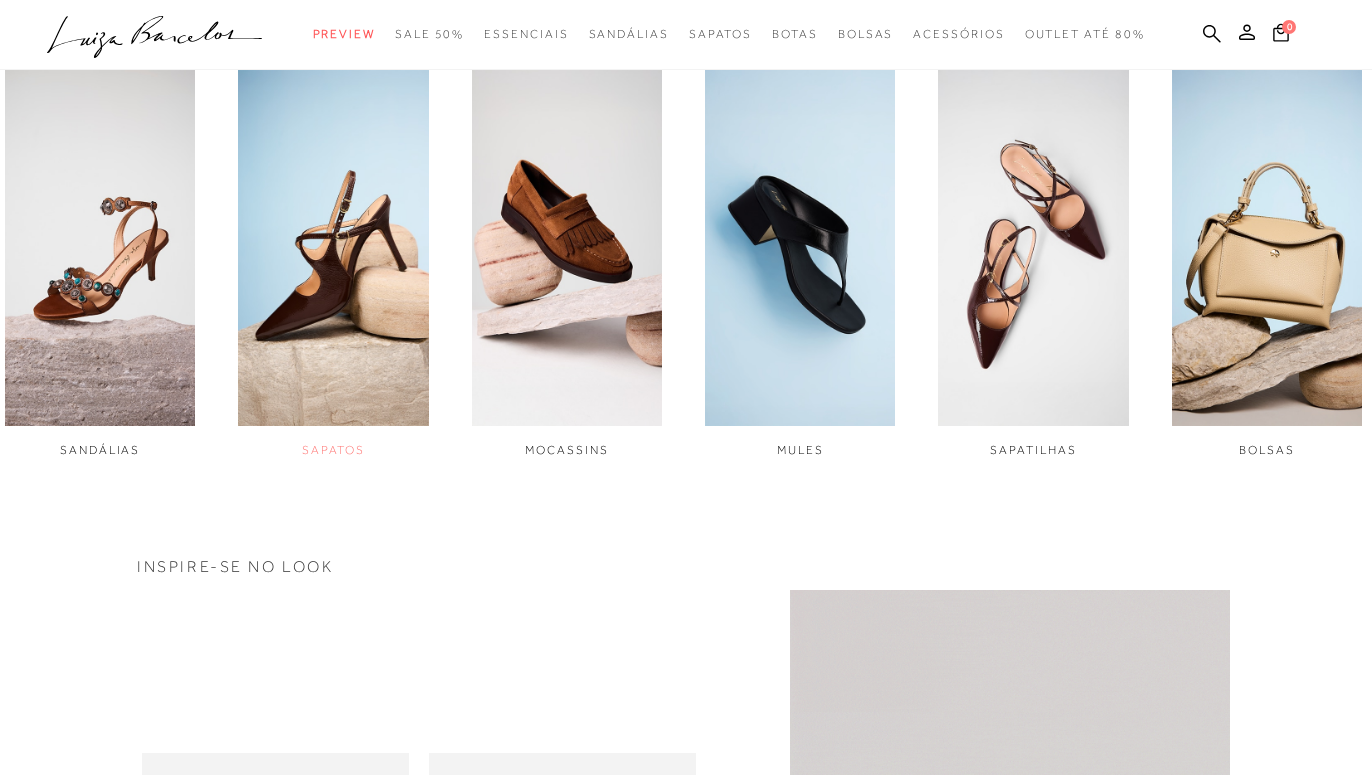 click at bounding box center (333, 248) 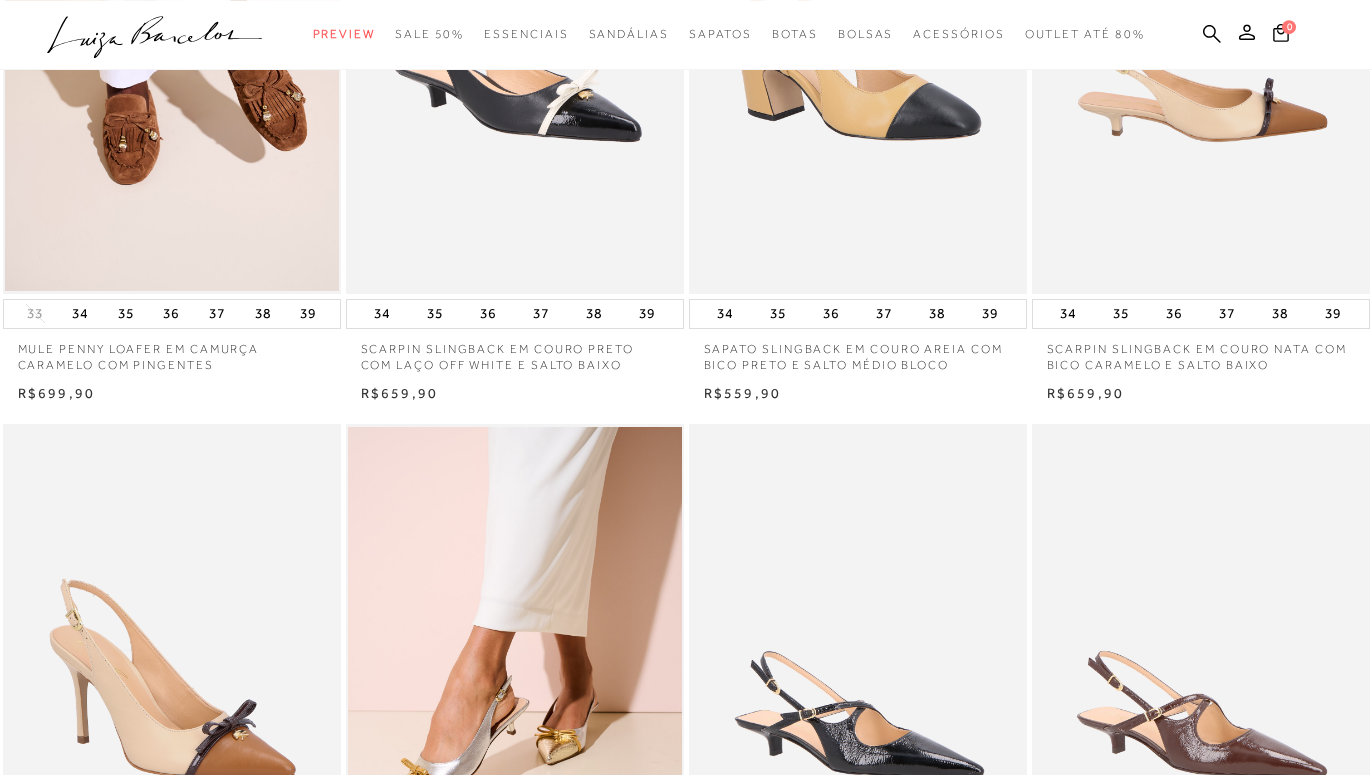 scroll, scrollTop: 918, scrollLeft: 0, axis: vertical 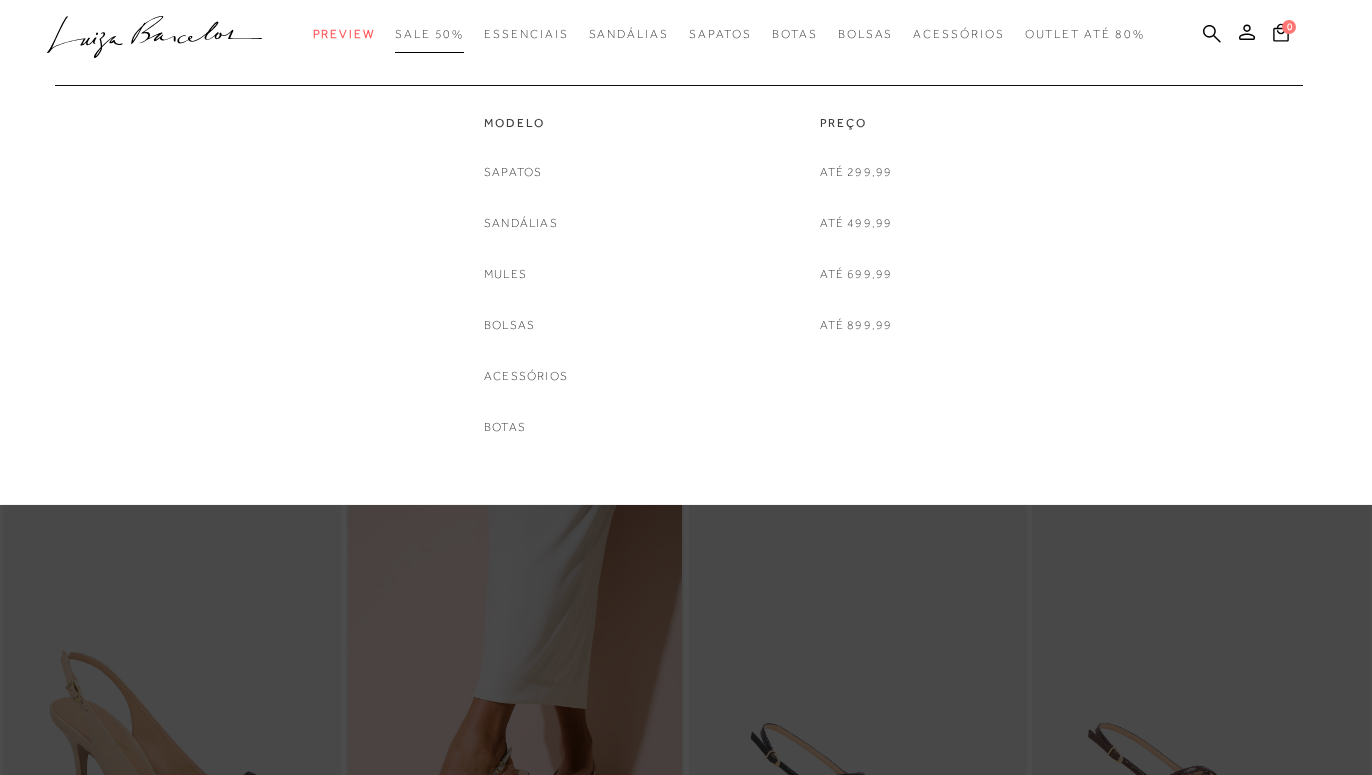 click on "SALE 50%" at bounding box center [429, 34] 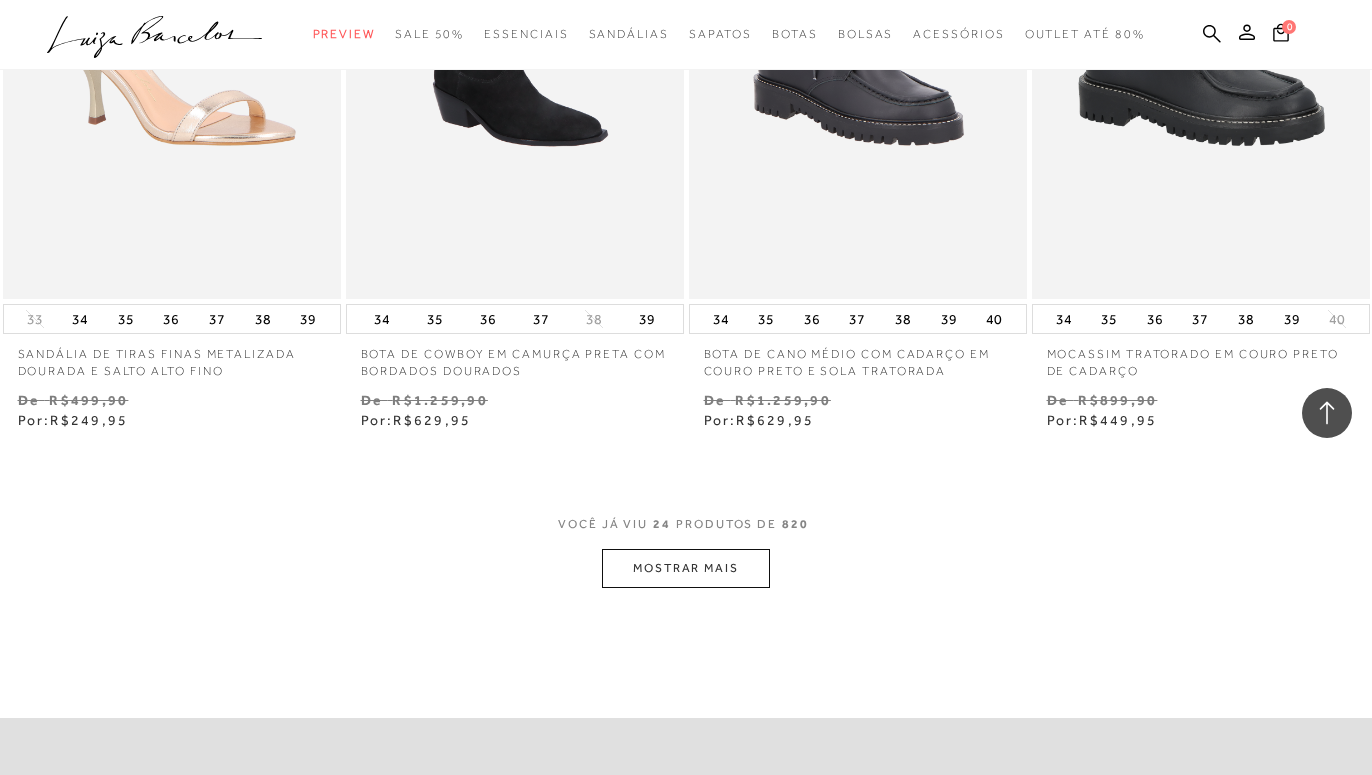 scroll, scrollTop: 3876, scrollLeft: 0, axis: vertical 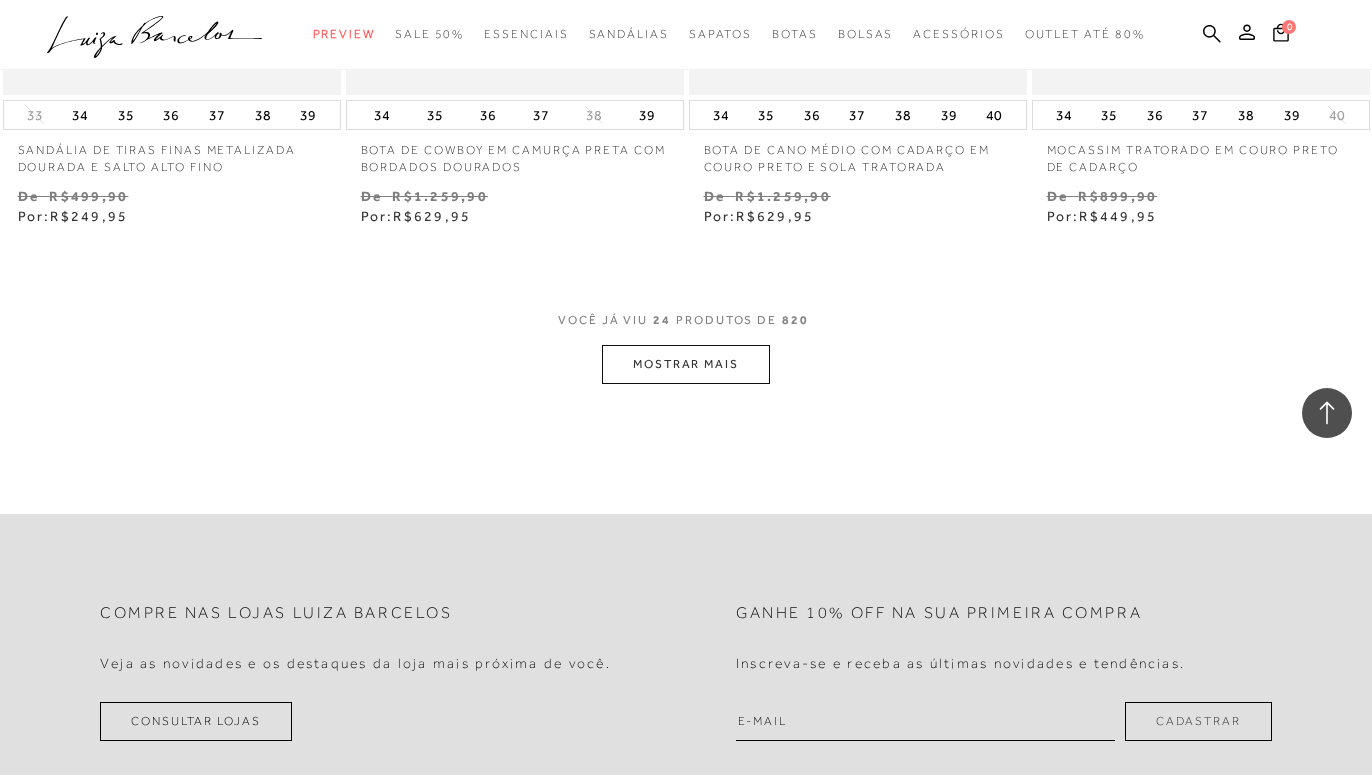 click on "MOSTRAR MAIS" at bounding box center [686, 364] 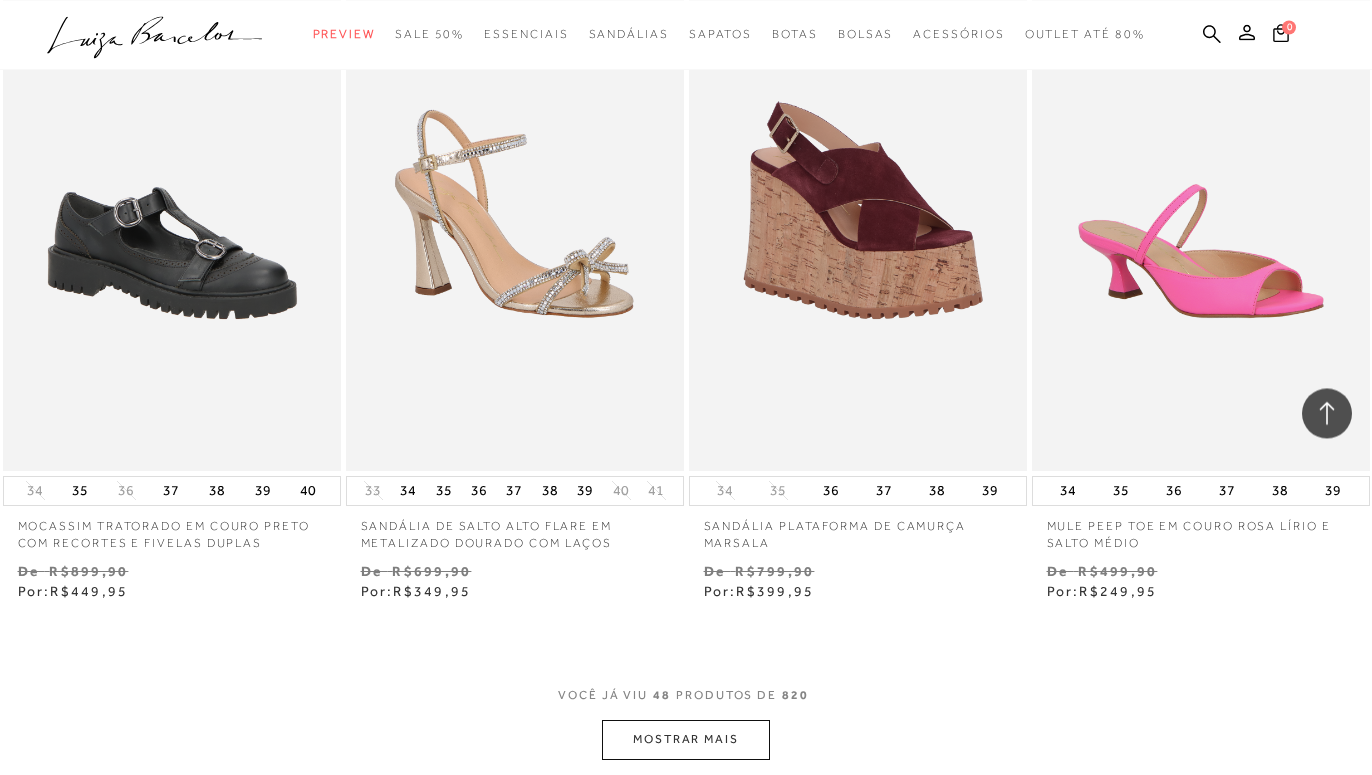 scroll, scrollTop: 7752, scrollLeft: 0, axis: vertical 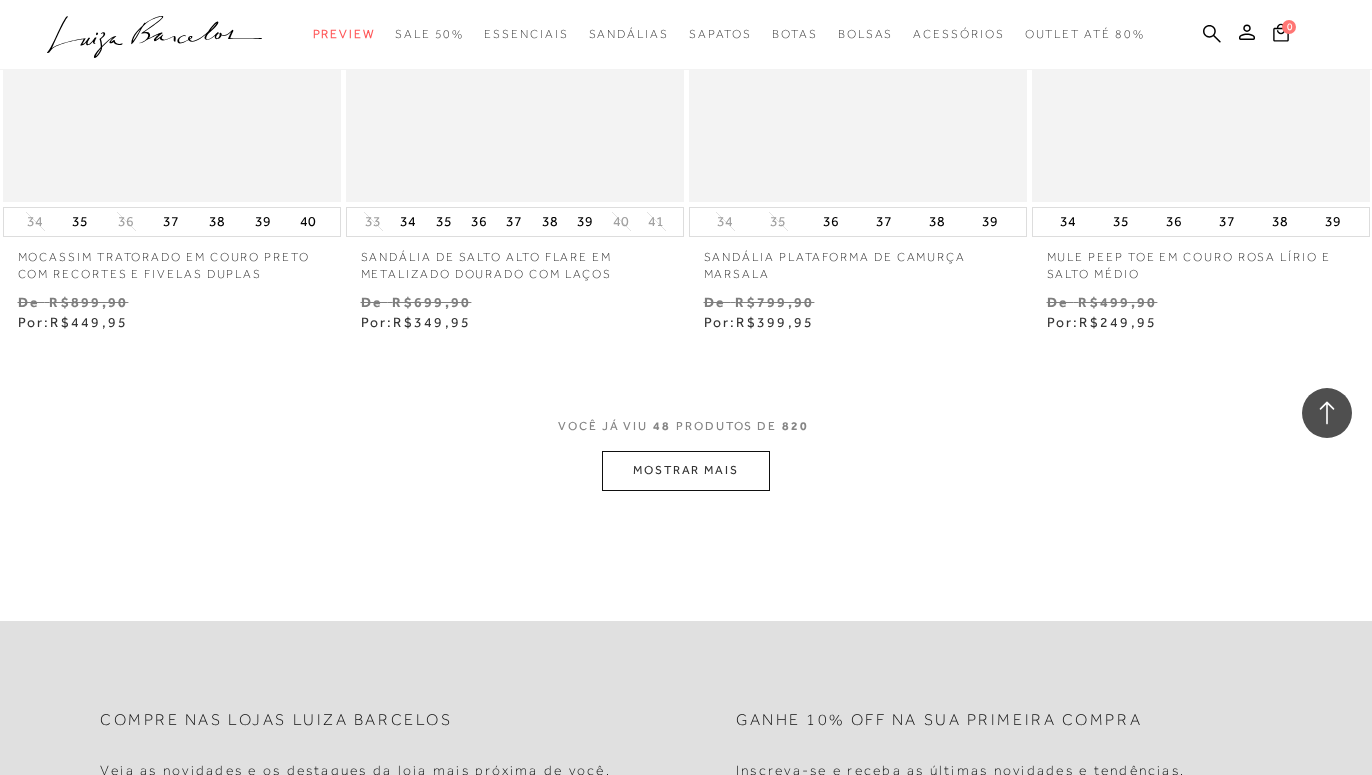 click on "MOSTRAR MAIS" at bounding box center (686, 470) 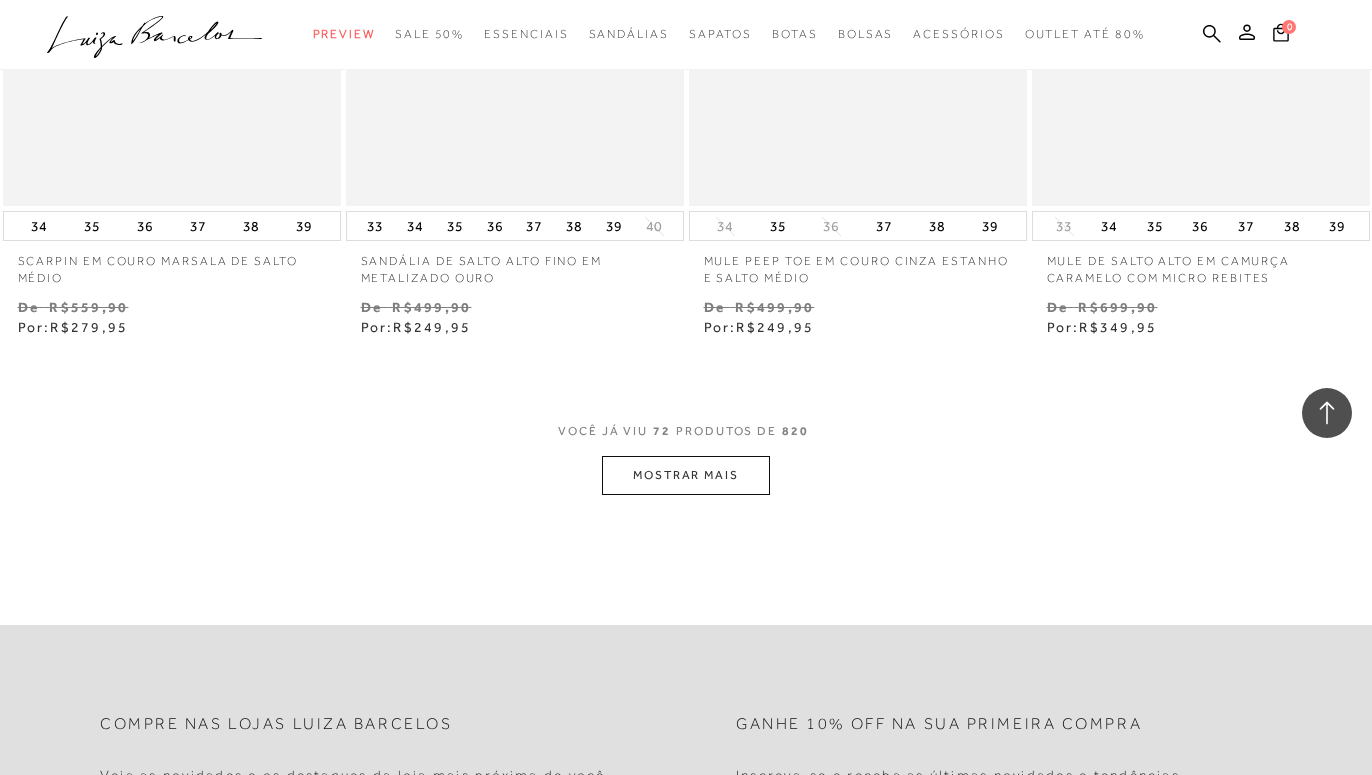 scroll, scrollTop: 11526, scrollLeft: 0, axis: vertical 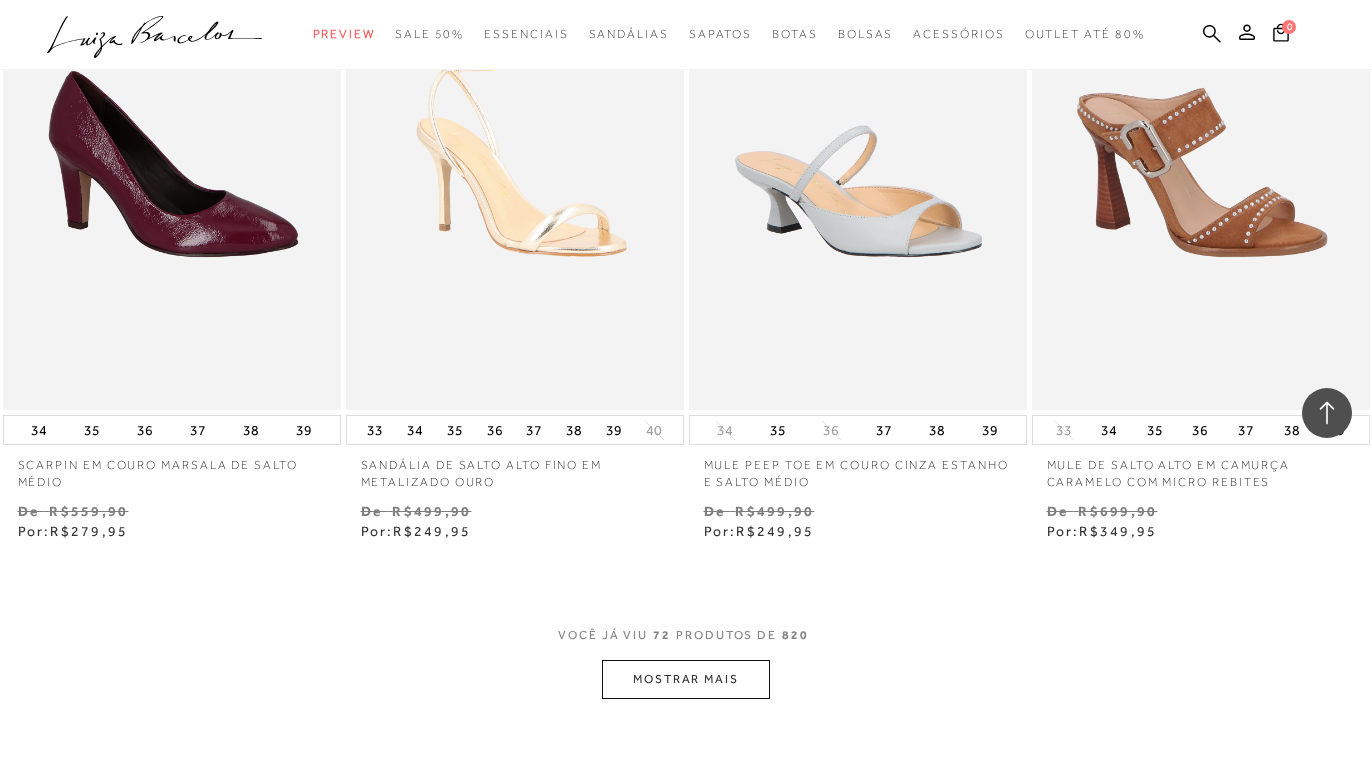 click on "MOSTRAR MAIS" at bounding box center [686, 679] 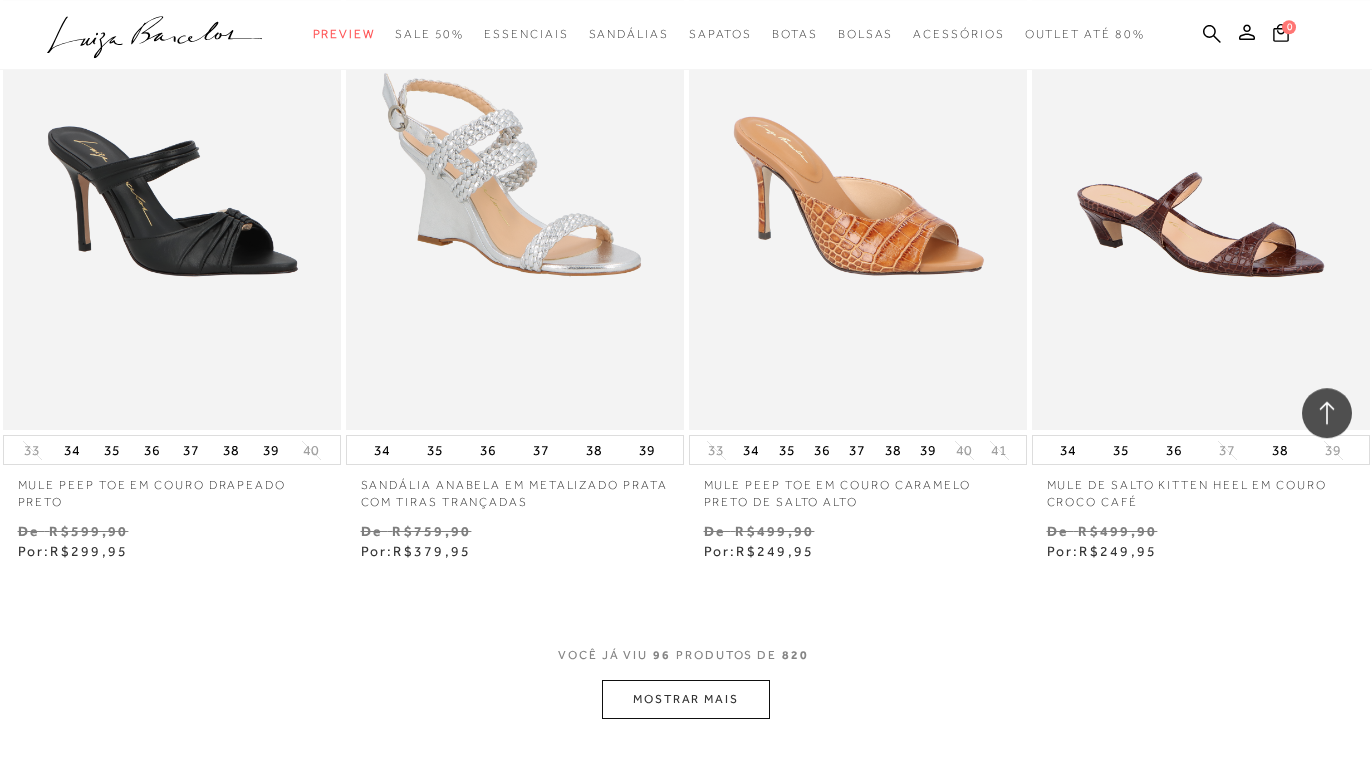 scroll, scrollTop: 15504, scrollLeft: 0, axis: vertical 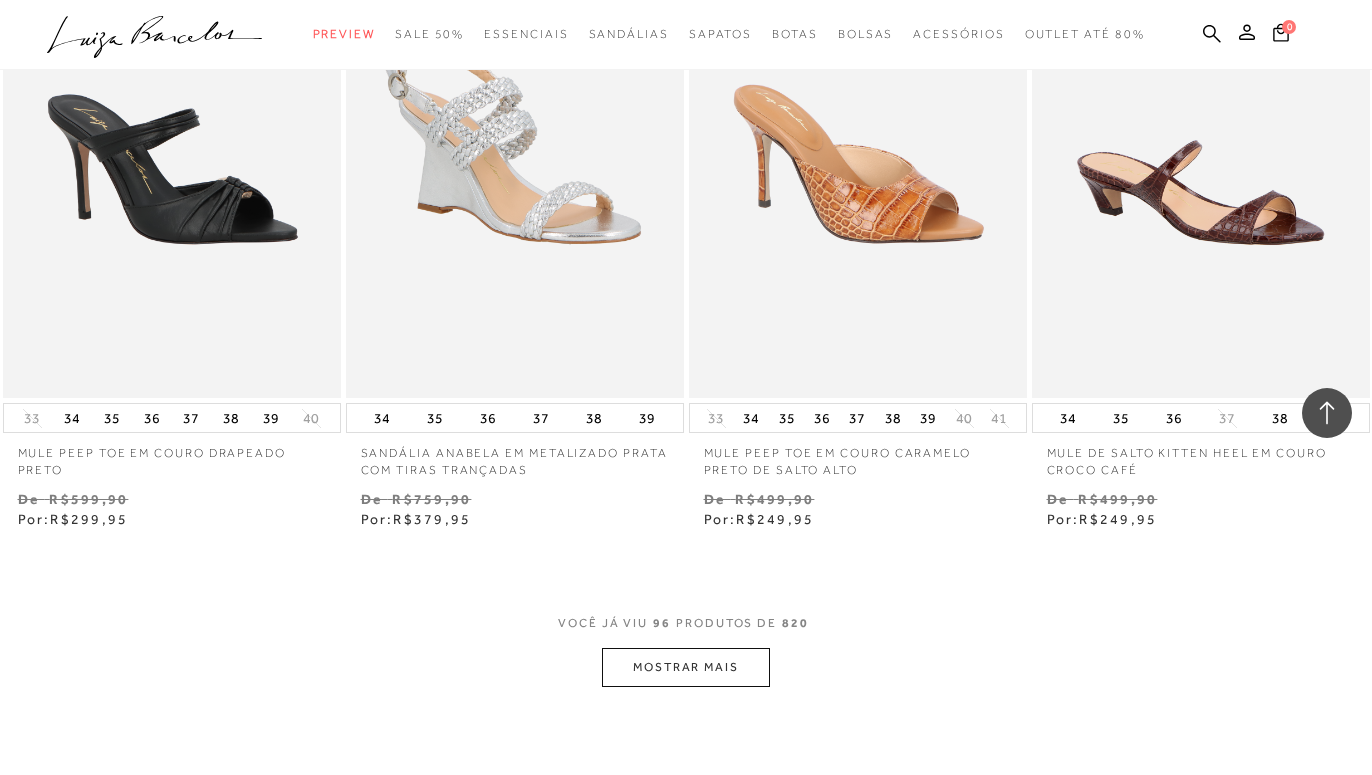 click on "MOSTRAR MAIS" at bounding box center (686, 667) 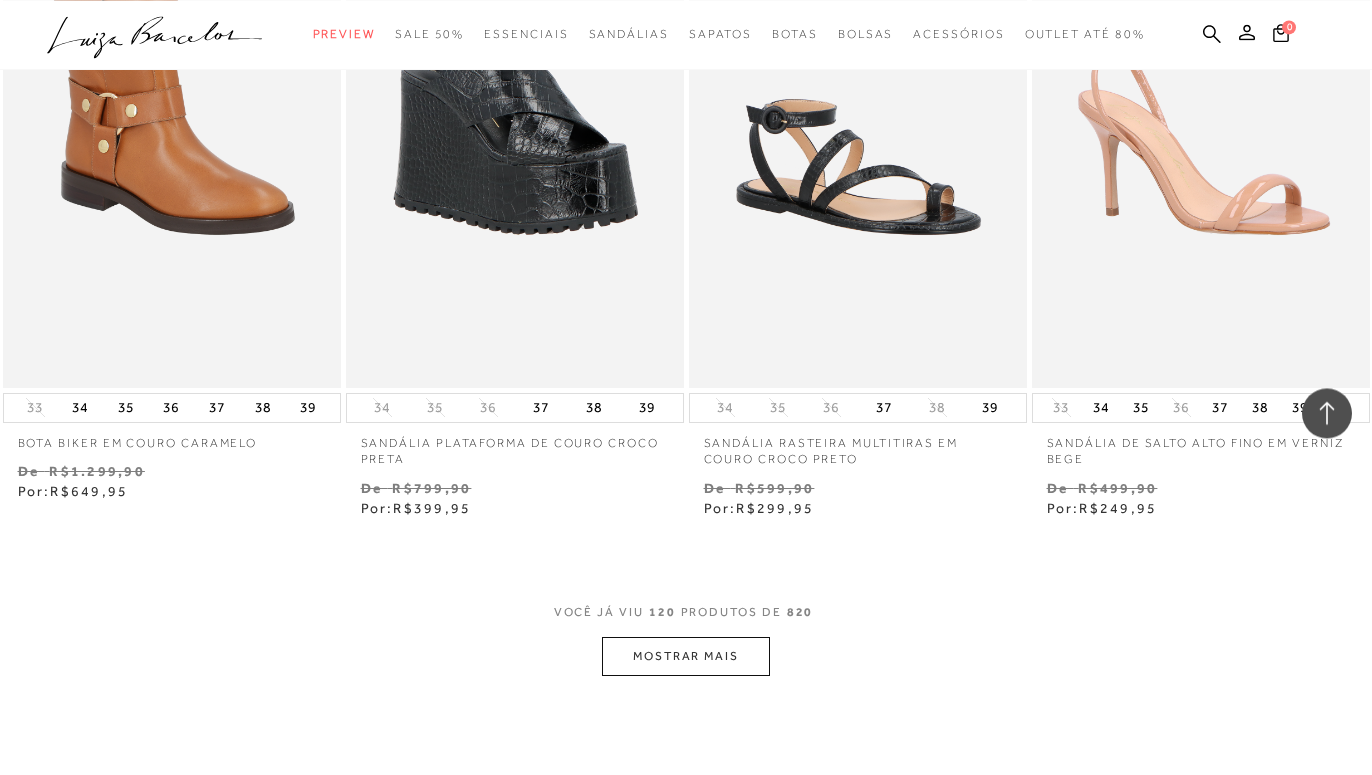 scroll, scrollTop: 19584, scrollLeft: 0, axis: vertical 